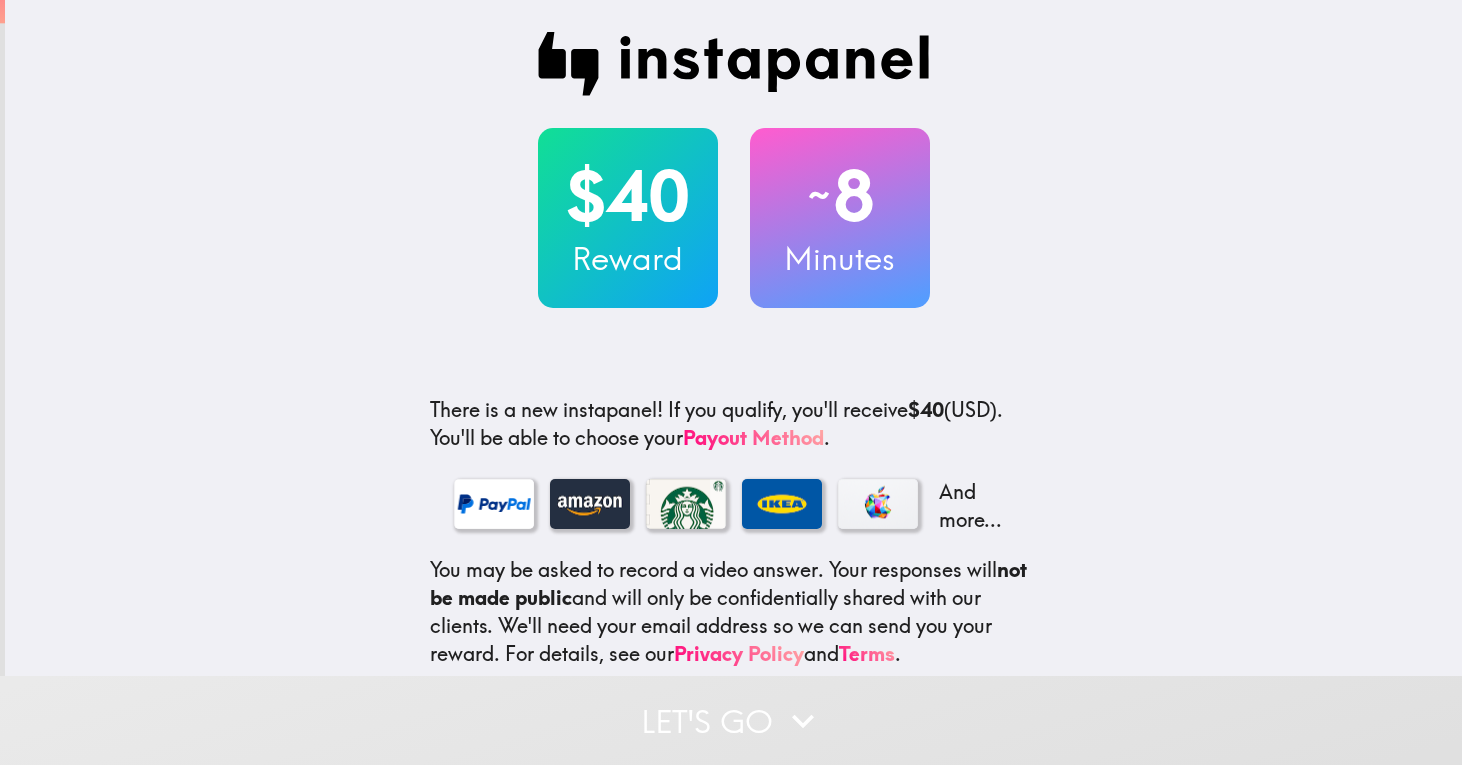 scroll, scrollTop: 0, scrollLeft: 0, axis: both 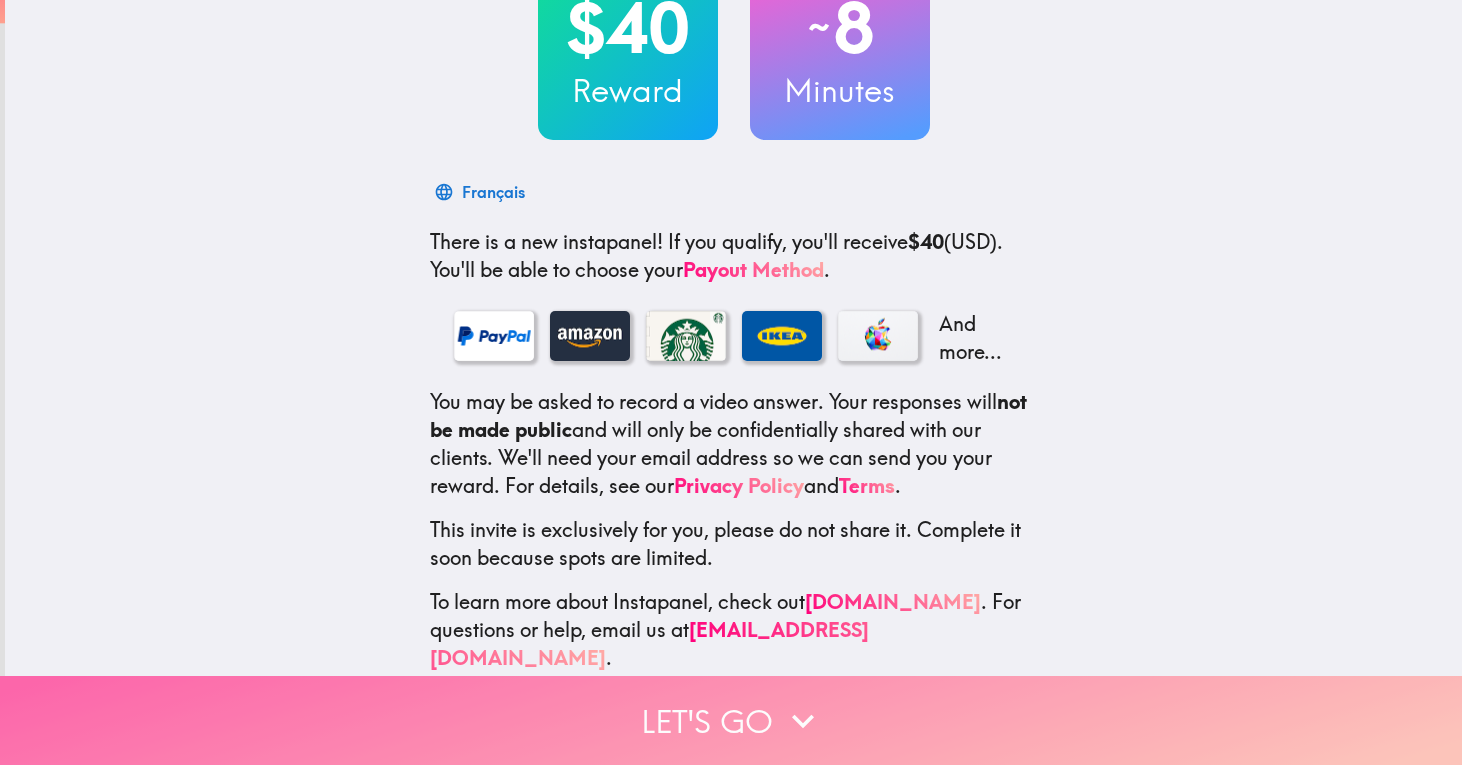 click on "Let's go" at bounding box center (731, 720) 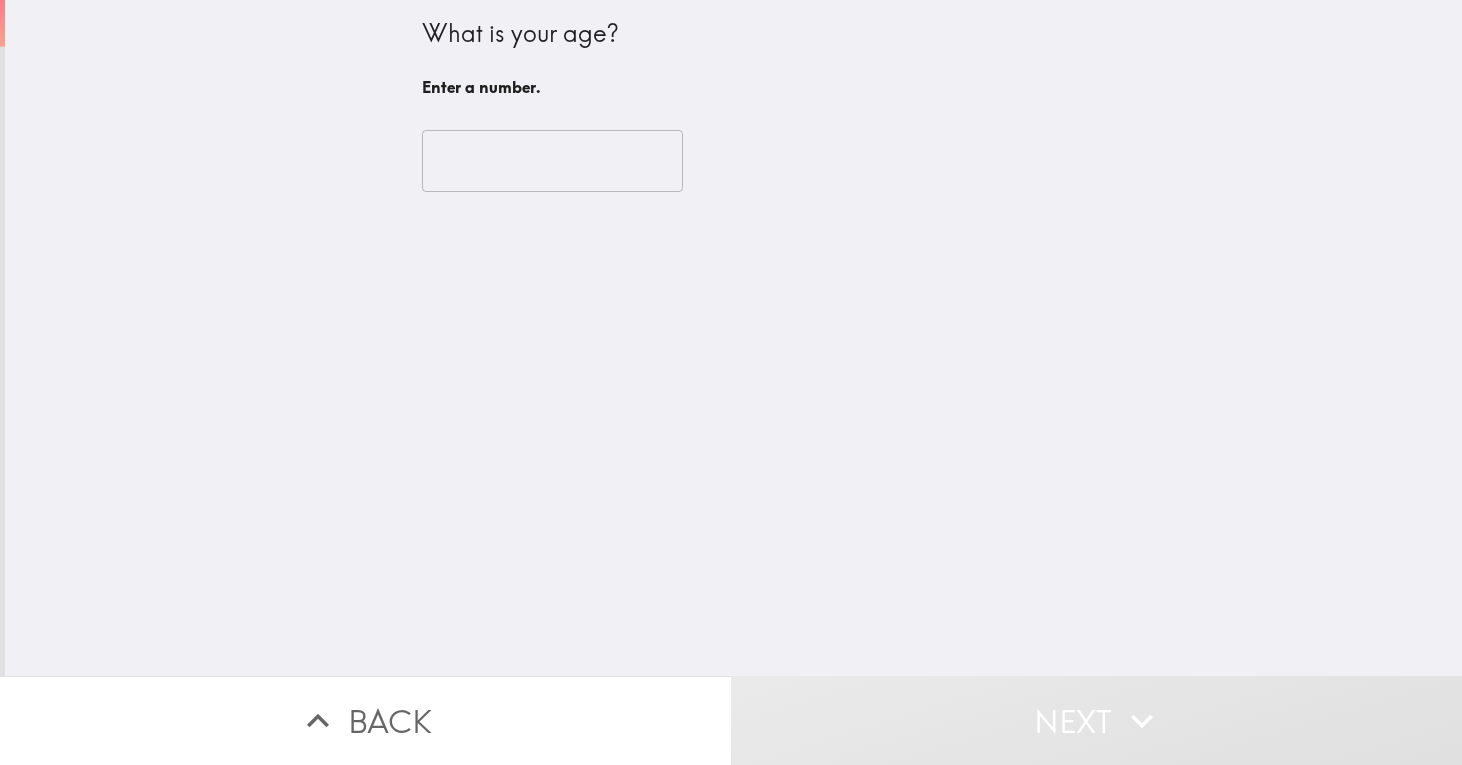 click at bounding box center (552, 161) 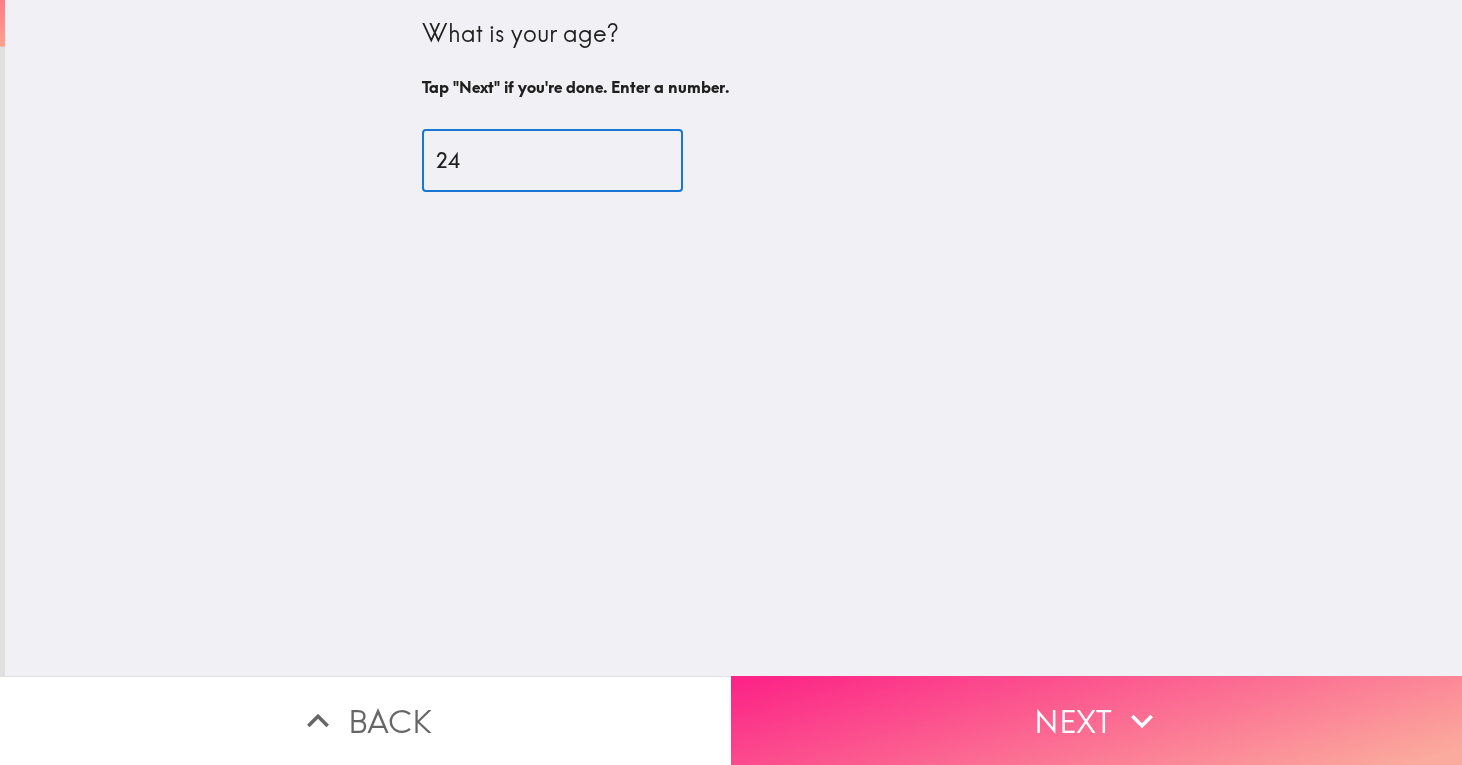type on "24" 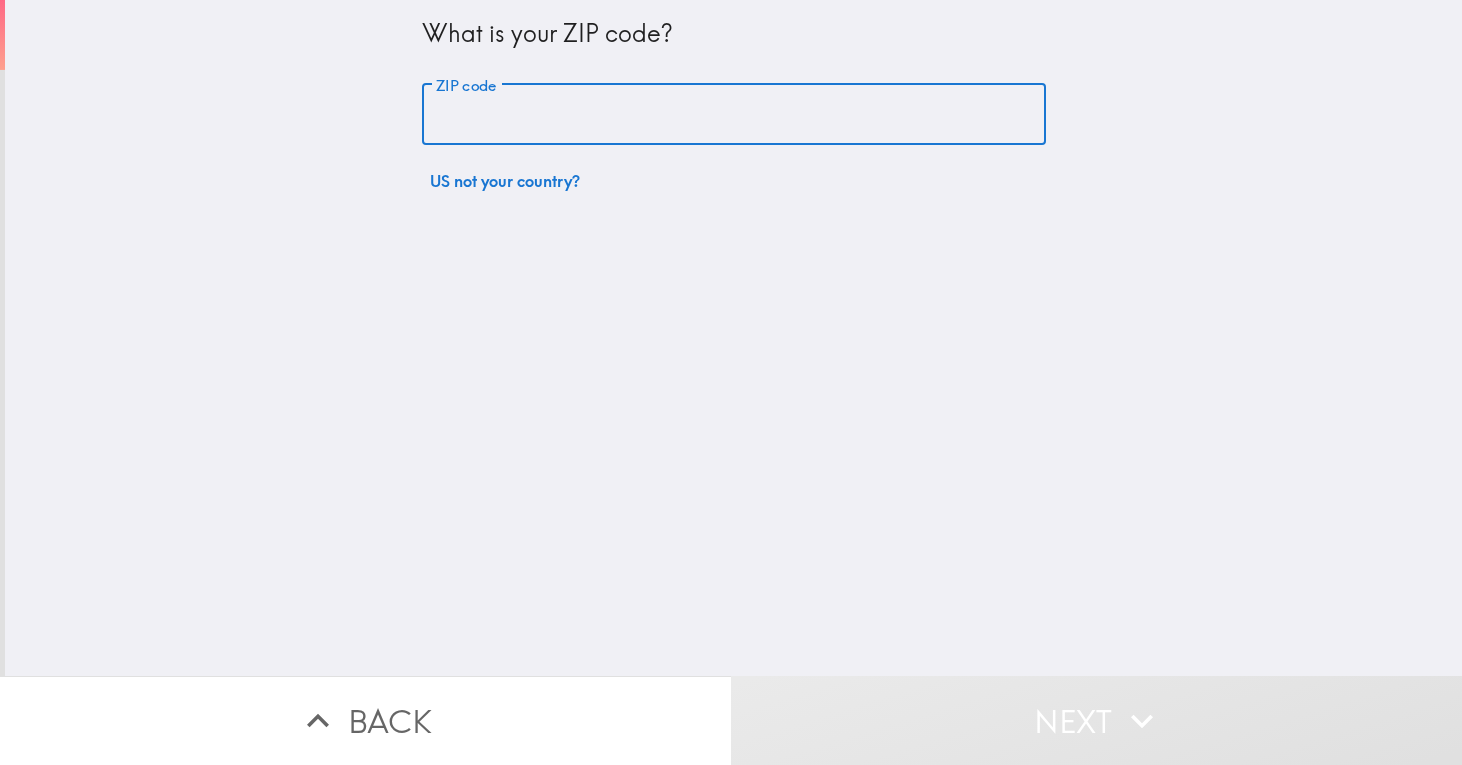 click on "ZIP code" at bounding box center [734, 115] 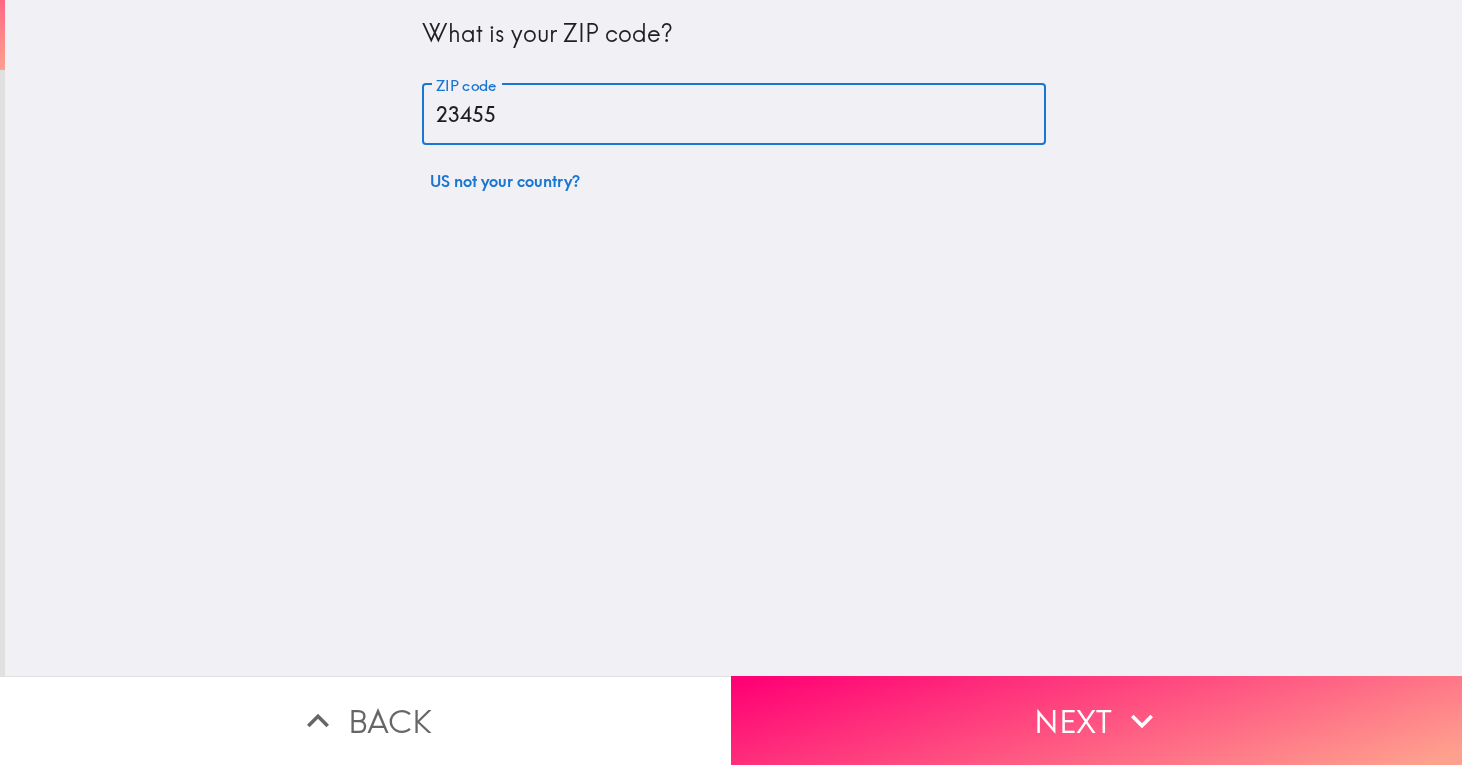 type on "23455" 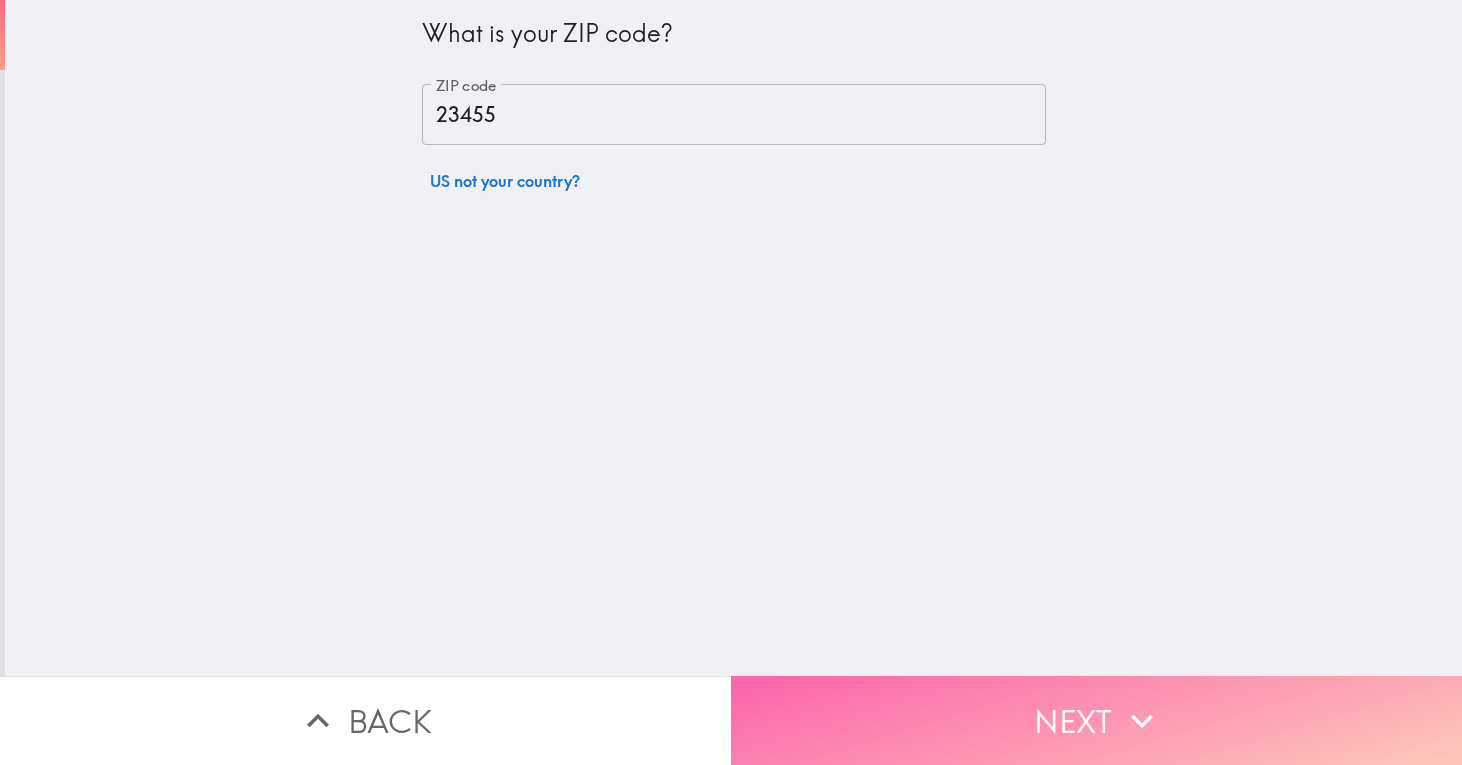click on "Next" at bounding box center (1096, 720) 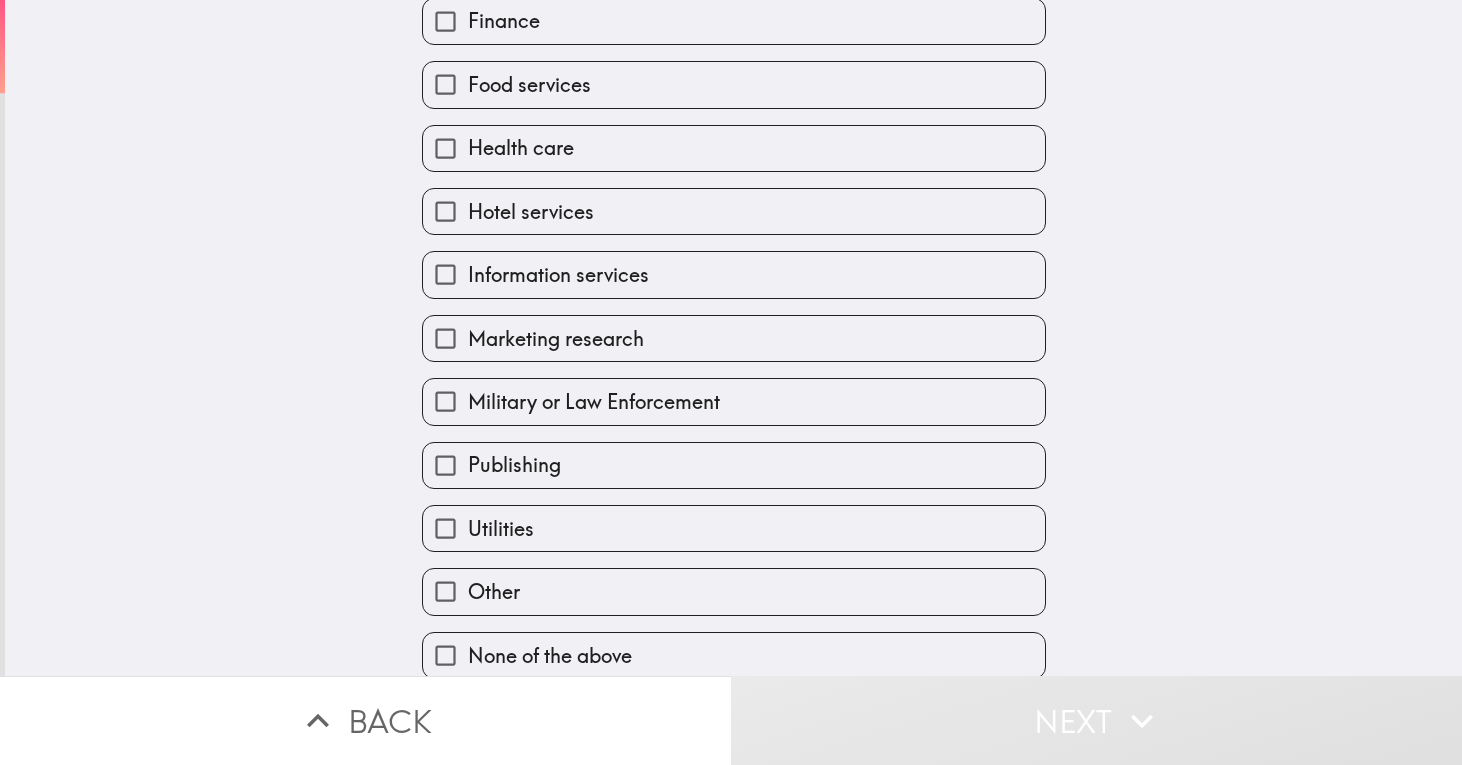 scroll, scrollTop: 478, scrollLeft: 0, axis: vertical 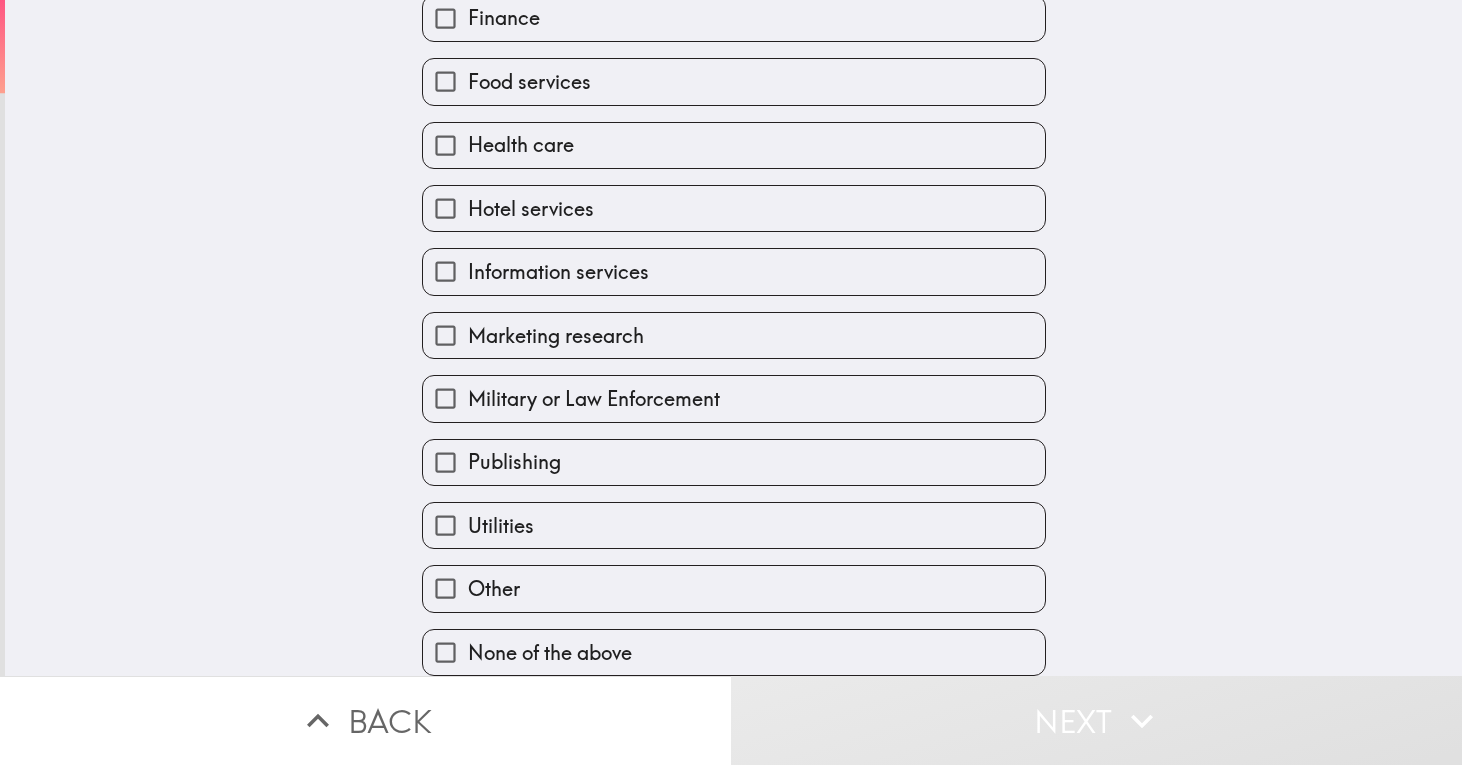 click on "Military or Law Enforcement" at bounding box center [734, 398] 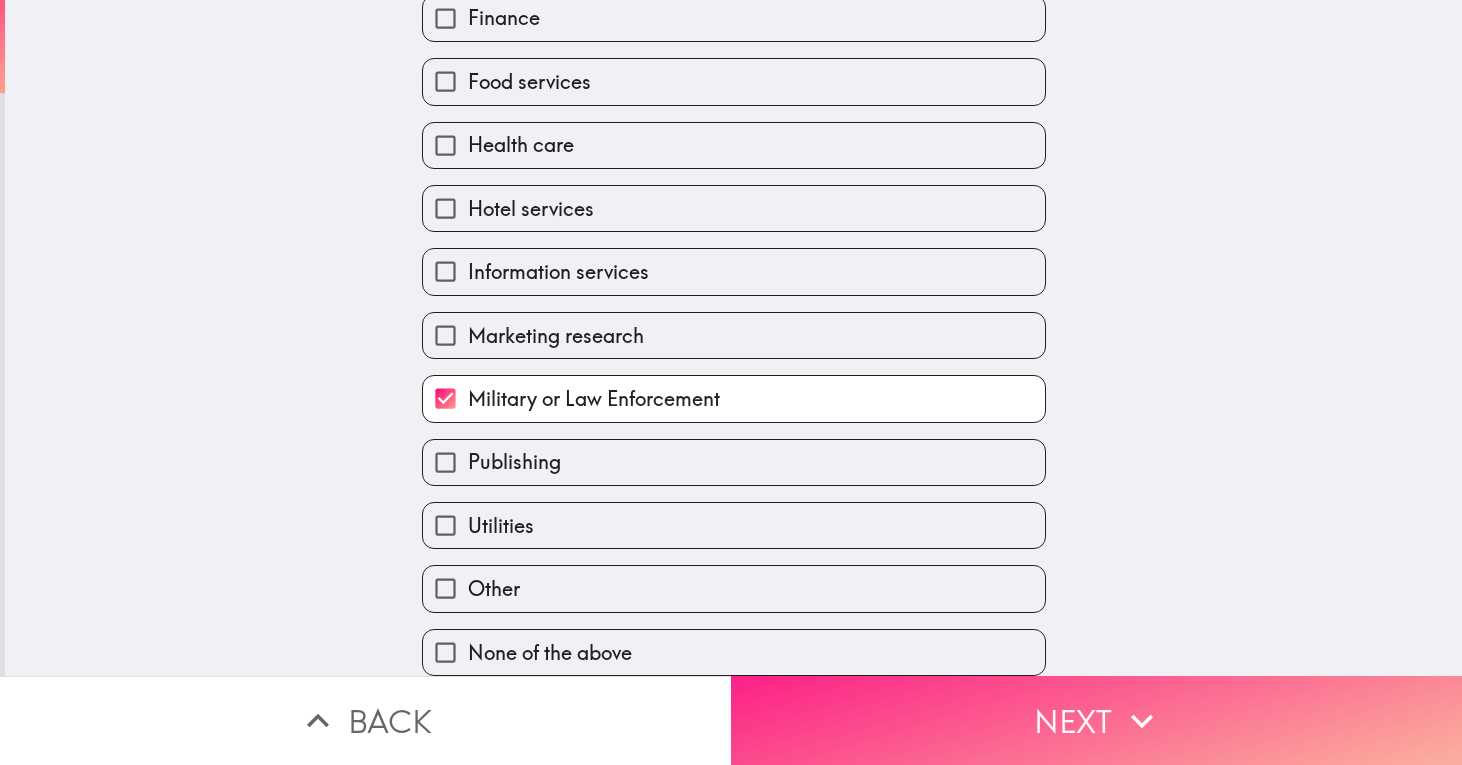 click on "Next" at bounding box center [1096, 720] 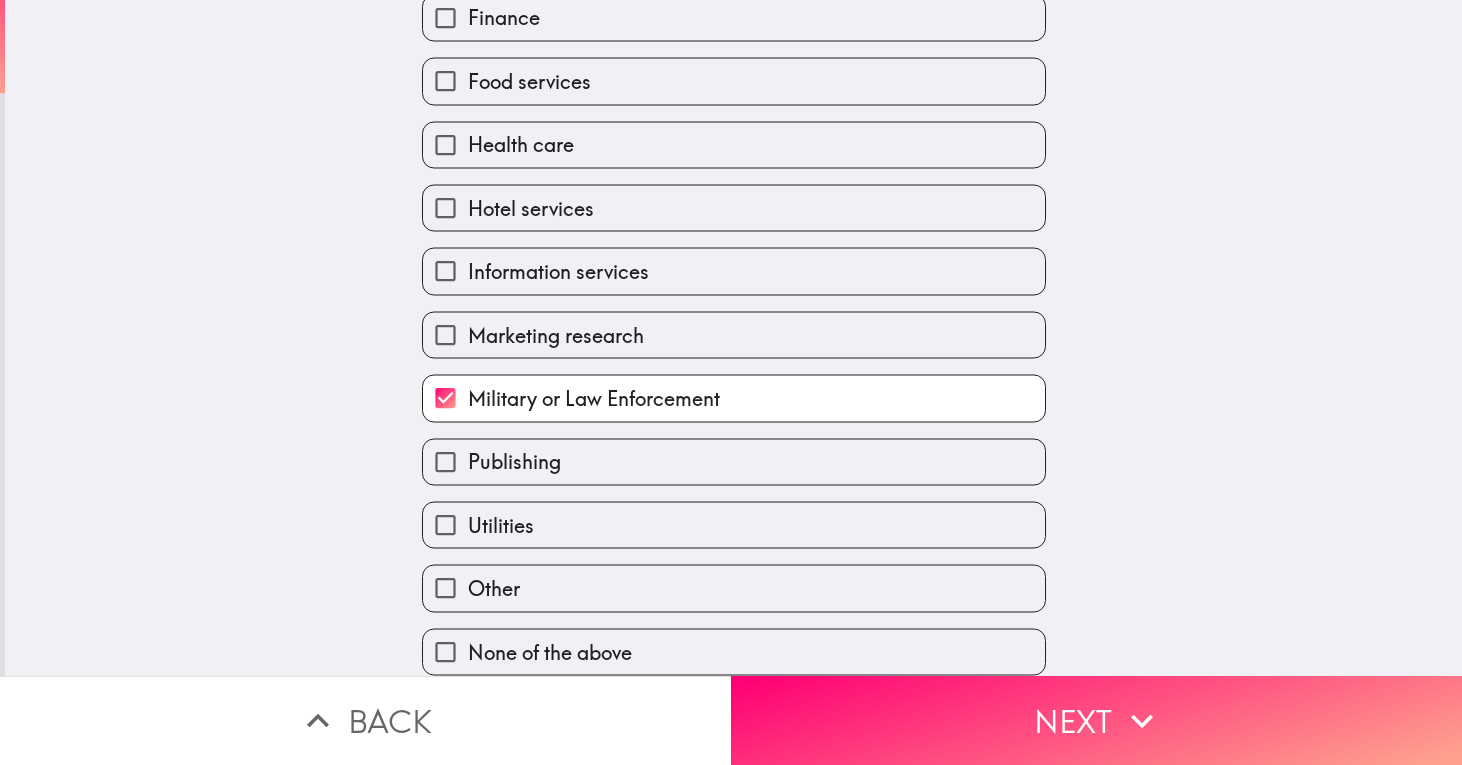 scroll, scrollTop: 286, scrollLeft: 0, axis: vertical 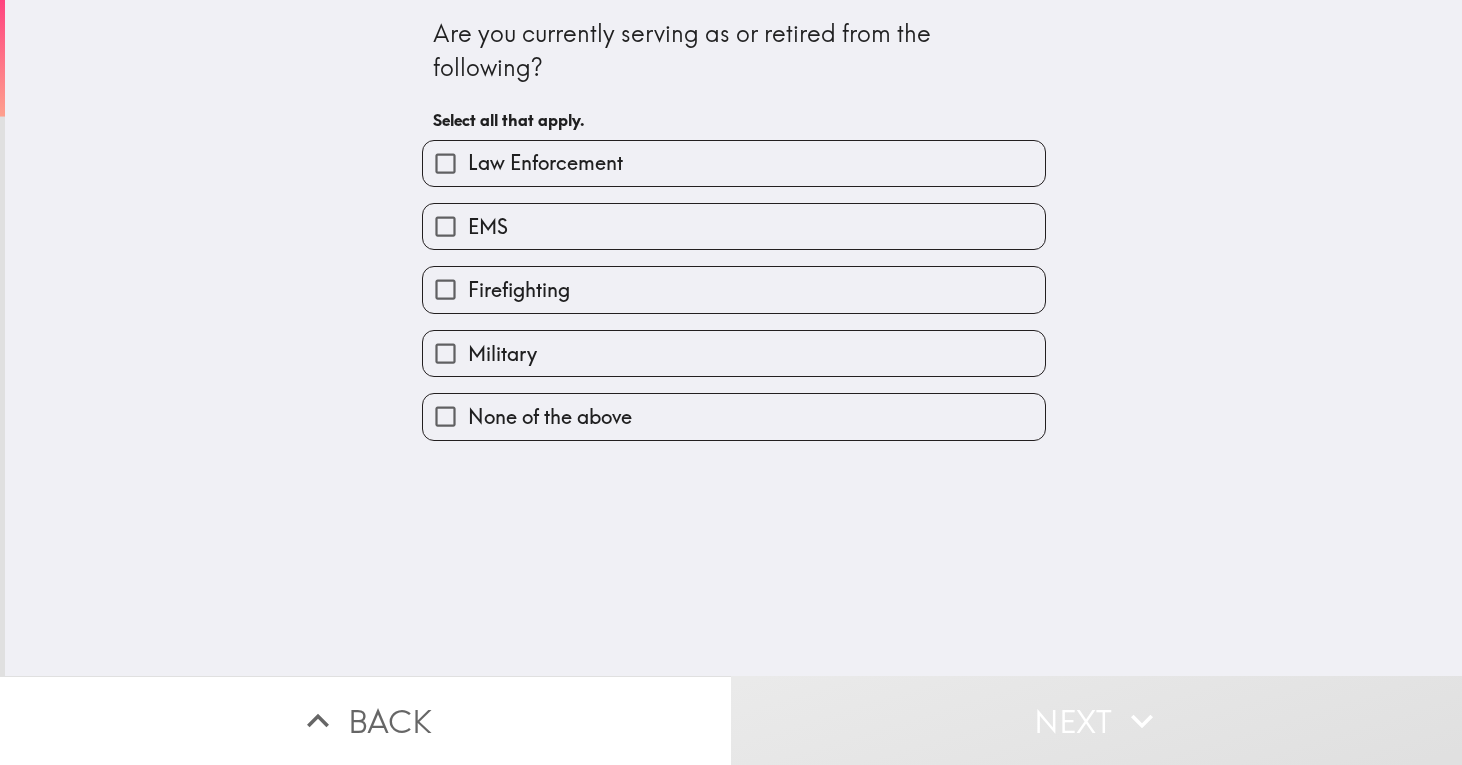 click on "Military" at bounding box center (734, 353) 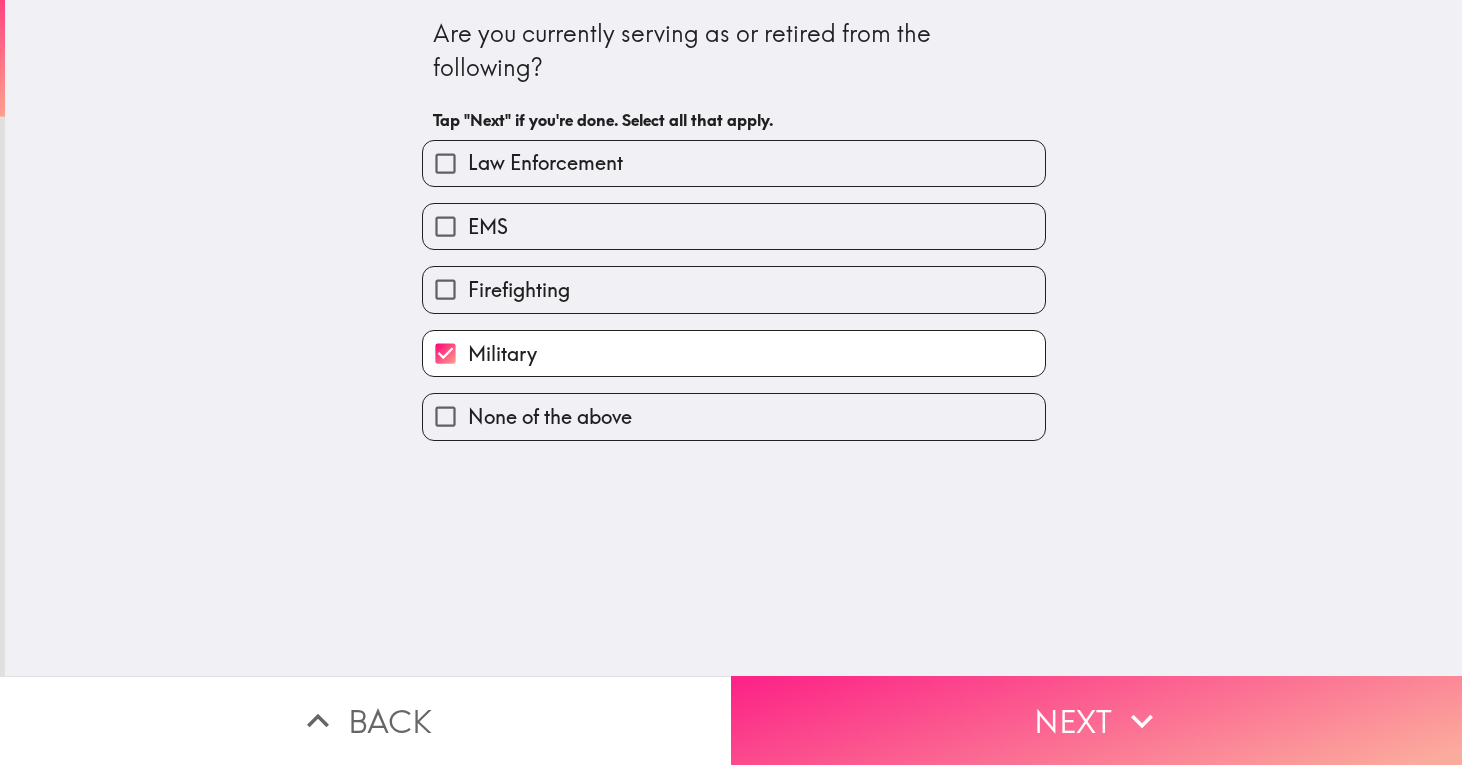 click on "Next" at bounding box center (1096, 720) 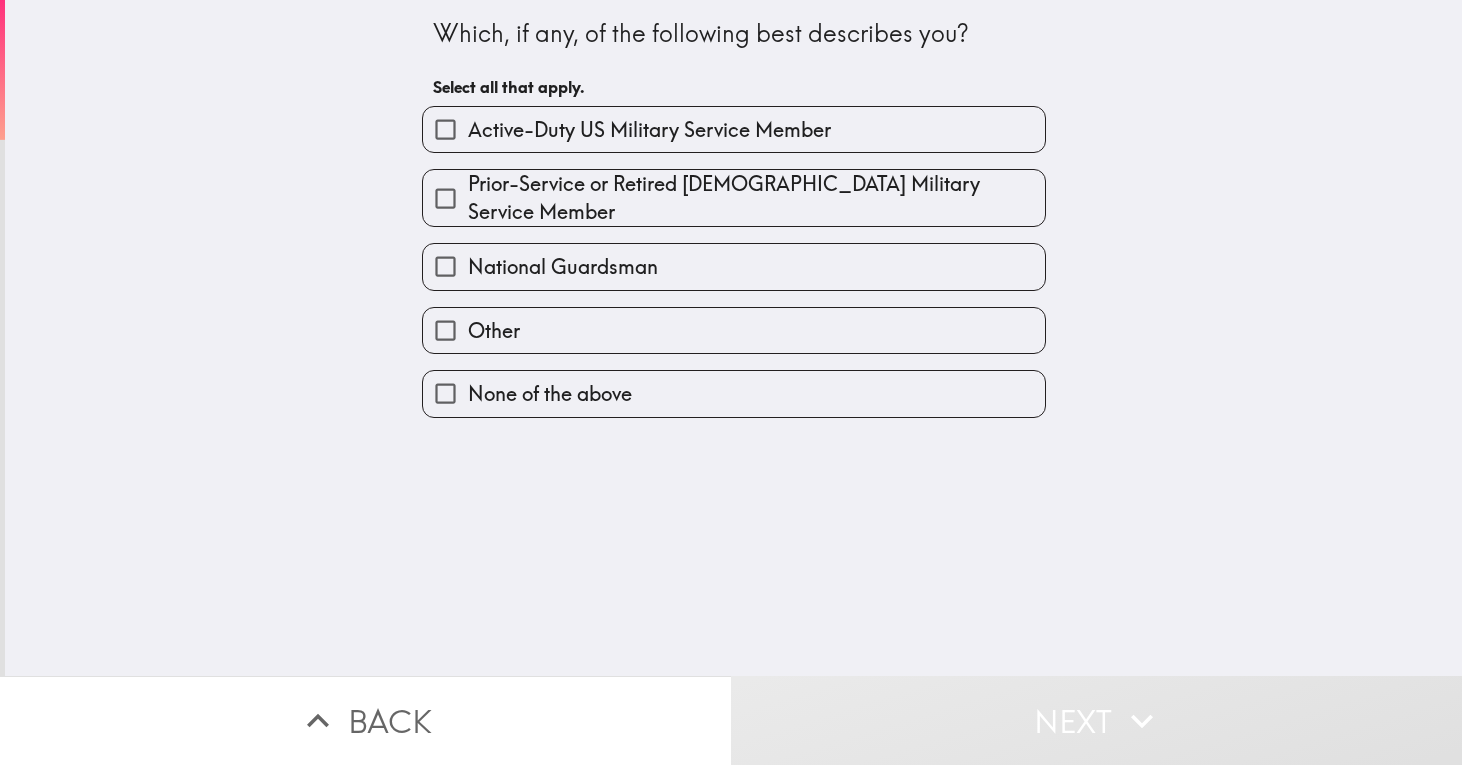 click on "Prior-Service or Retired [DEMOGRAPHIC_DATA] Military Service Member" at bounding box center (726, 190) 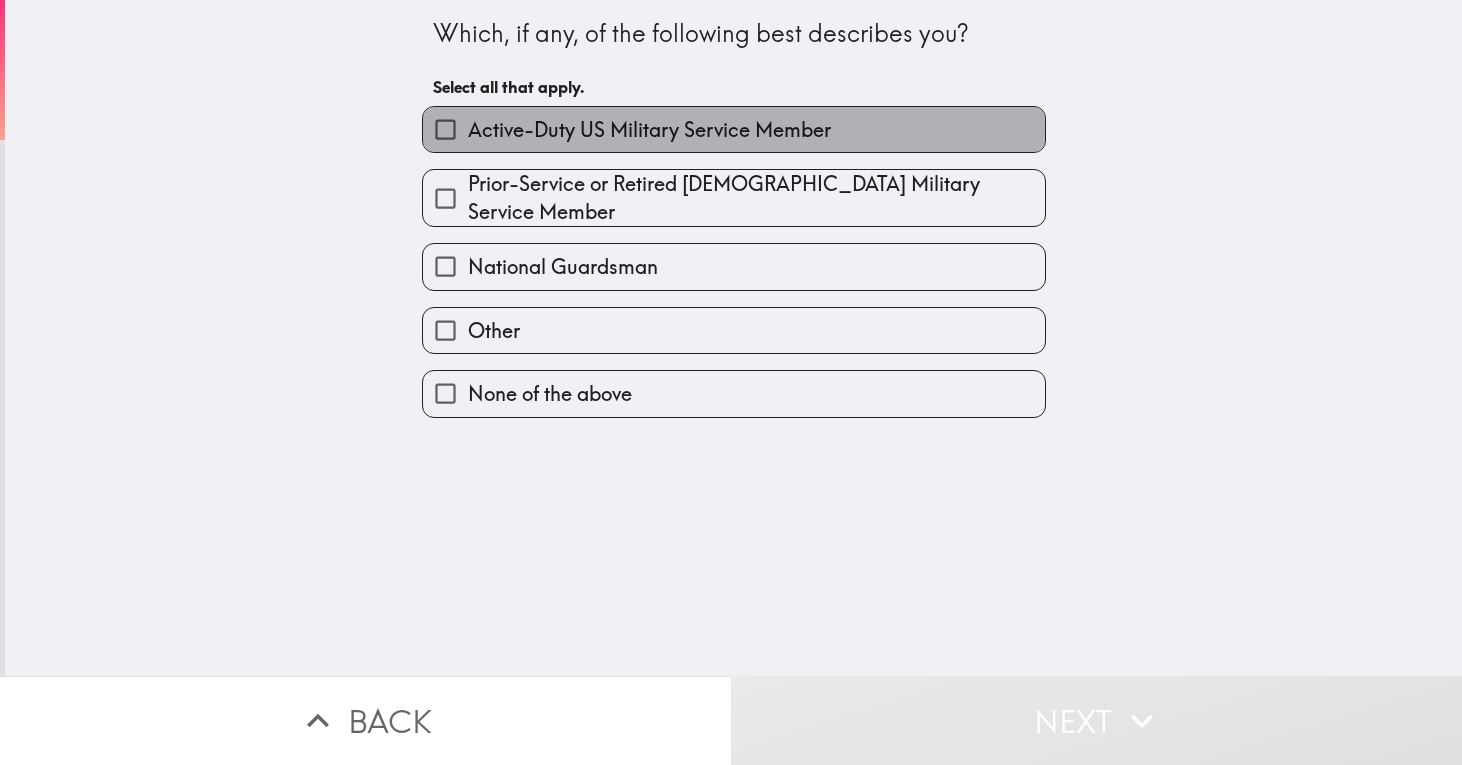 click on "Active-Duty US Military Service Member" at bounding box center [649, 130] 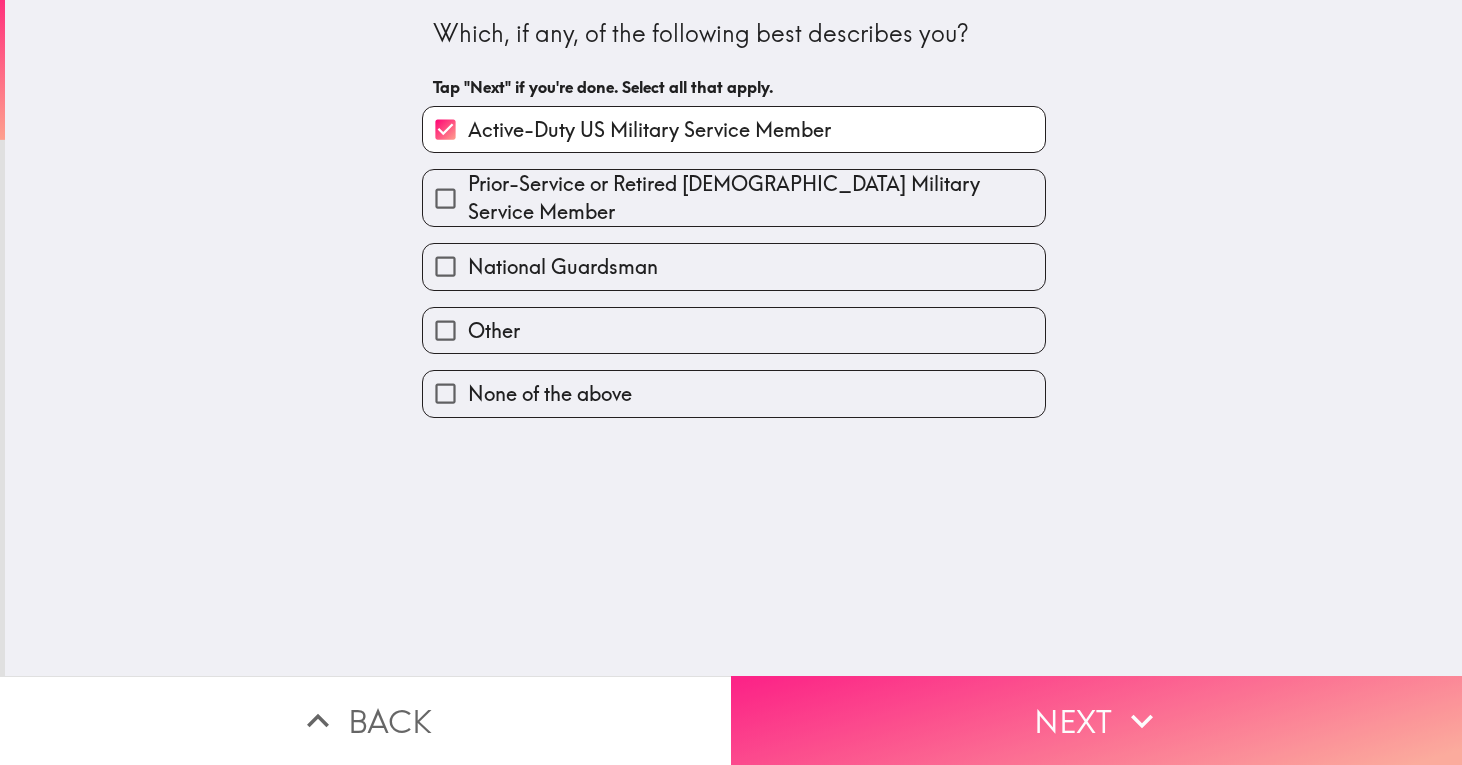 click on "Next" at bounding box center [1096, 720] 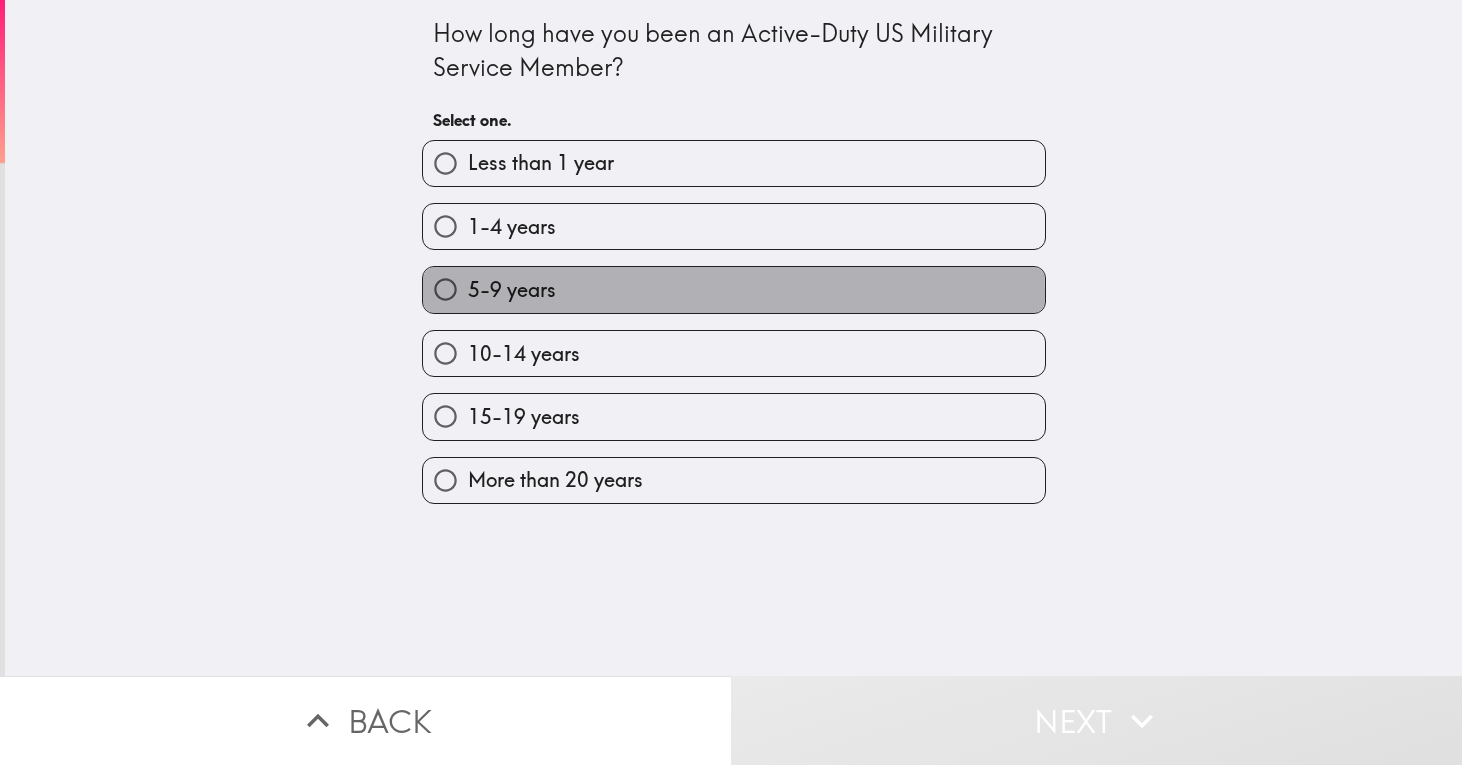 click on "5-9 years" at bounding box center [512, 290] 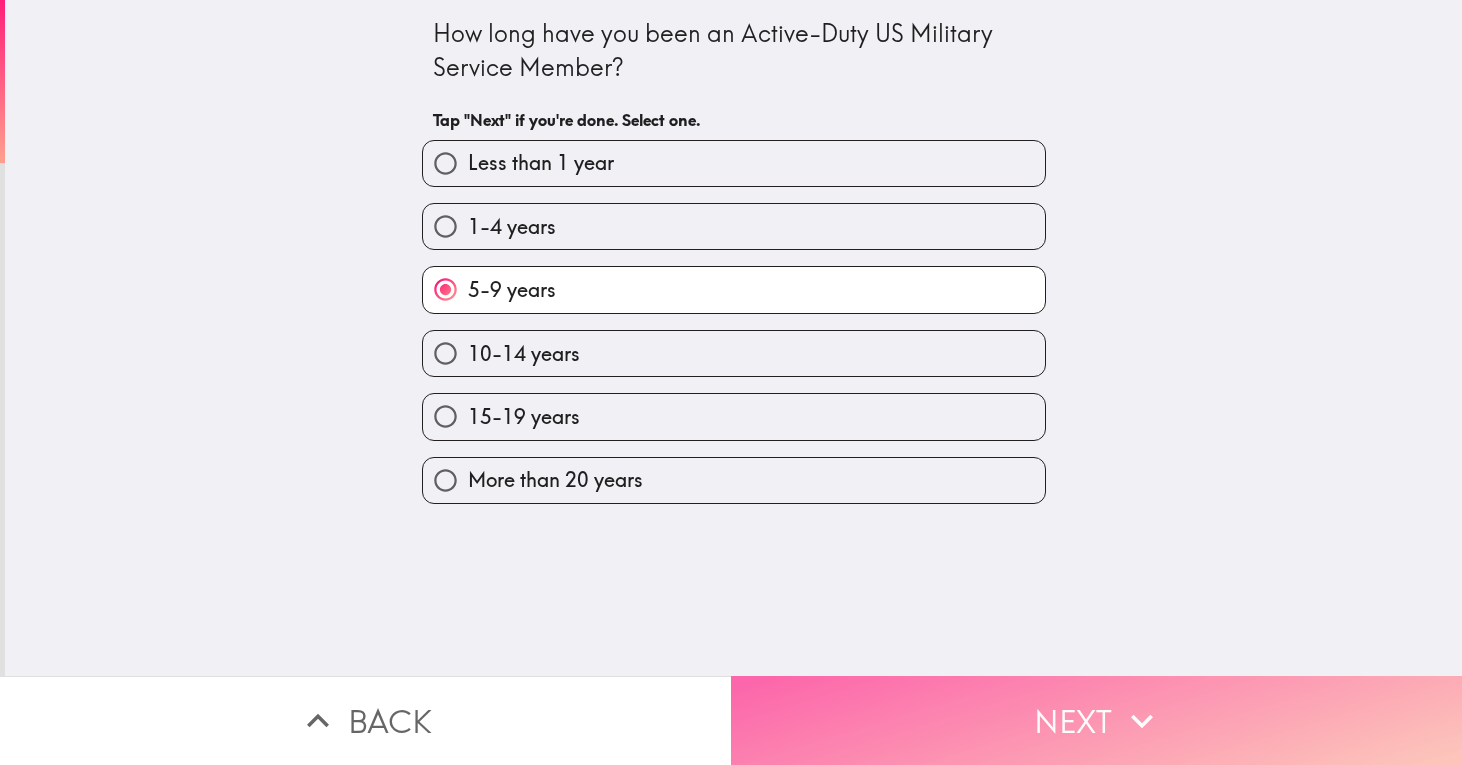 click on "Next" at bounding box center [1096, 720] 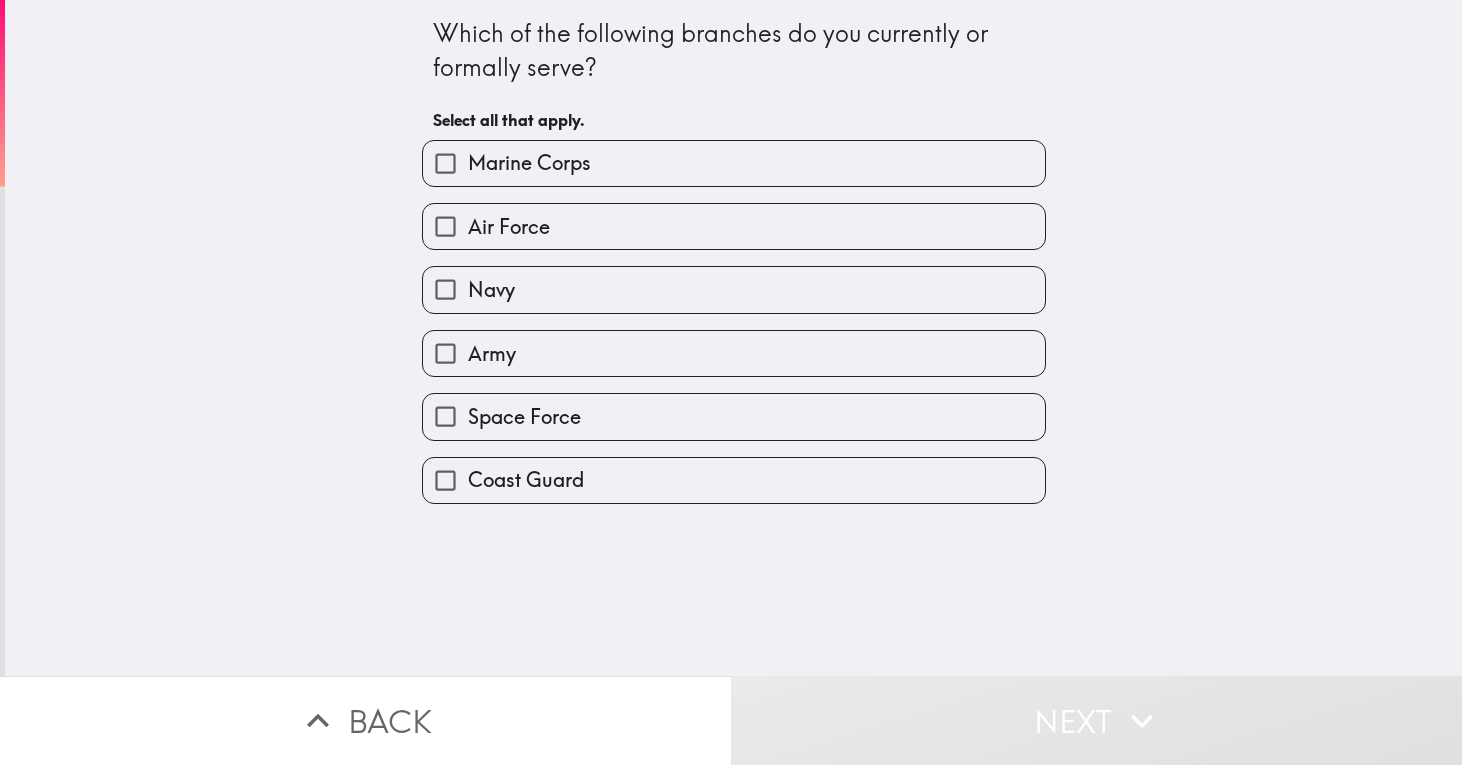 click on "Navy" at bounding box center (734, 289) 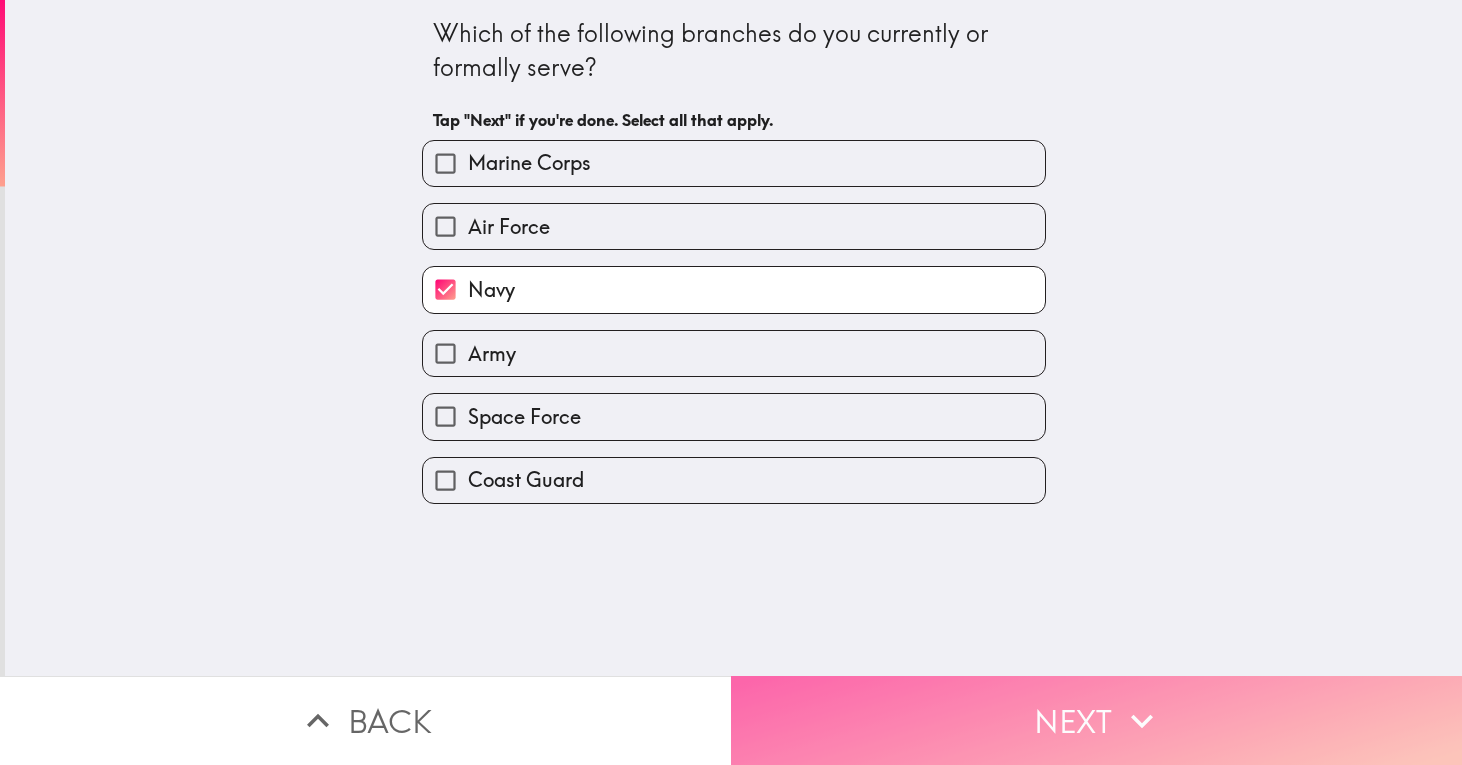 click on "Next" at bounding box center [1096, 720] 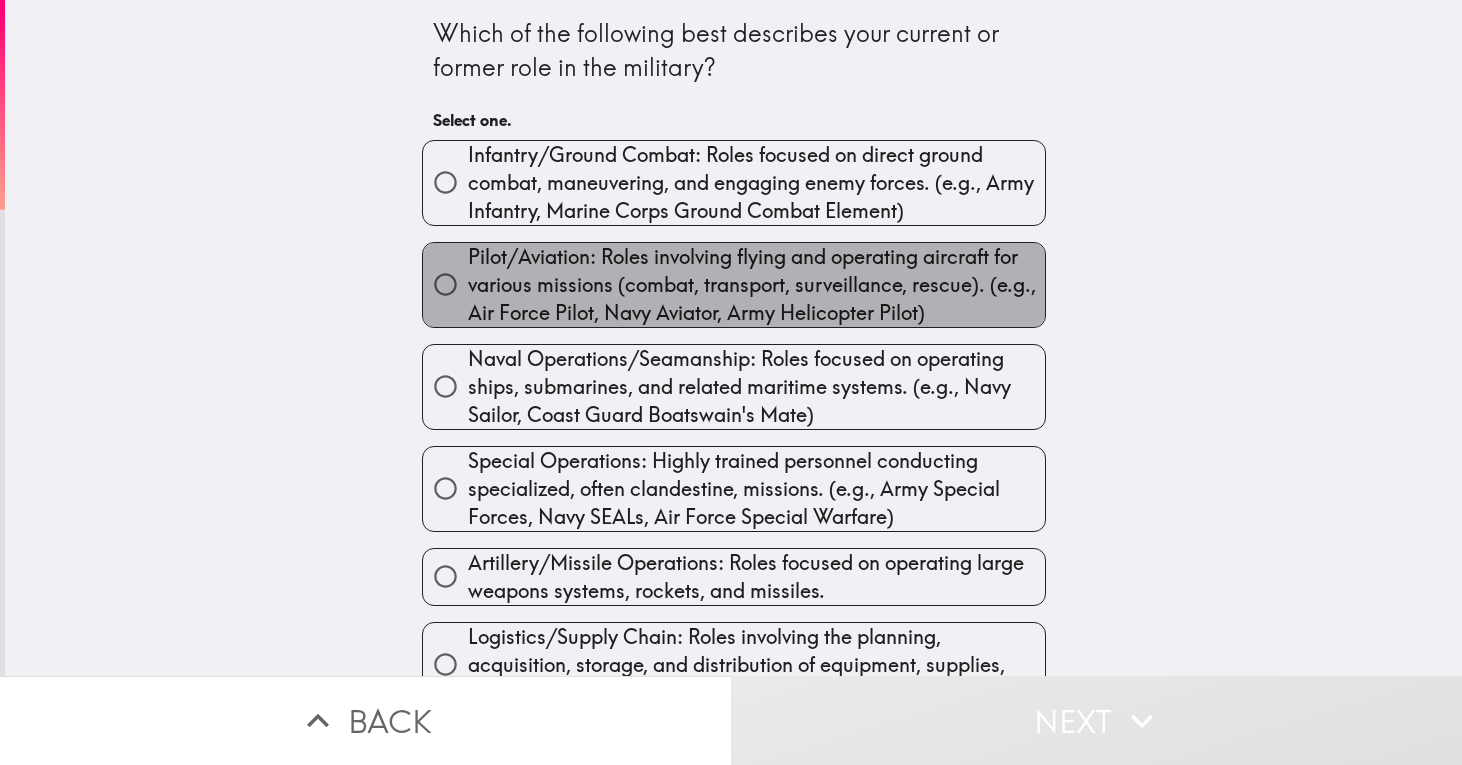 click on "Pilot/Aviation: Roles involving flying and operating aircraft for various missions (combat, transport, surveillance, rescue). (e.g., Air Force Pilot, Navy Aviator, Army Helicopter Pilot)" at bounding box center [756, 285] 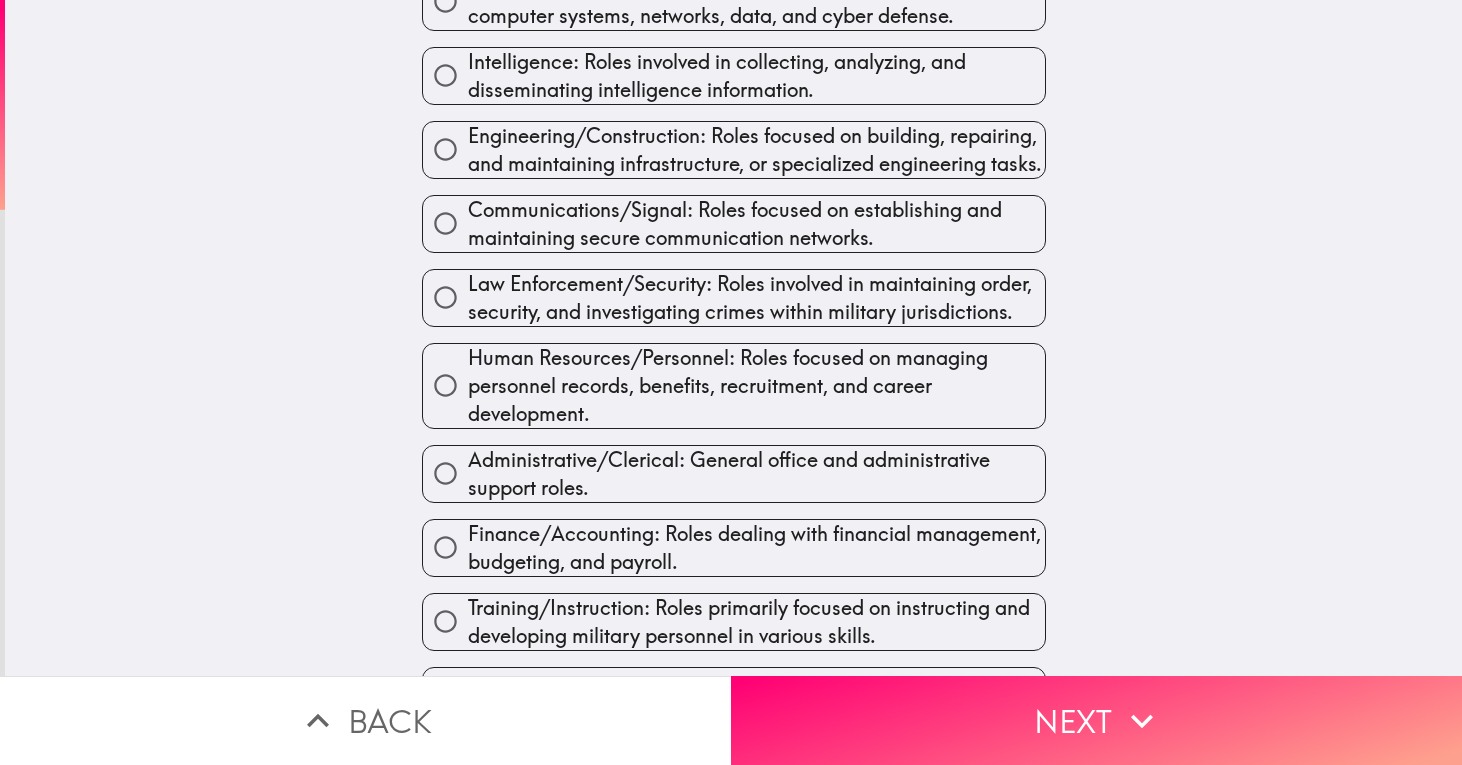 scroll, scrollTop: 1011, scrollLeft: 0, axis: vertical 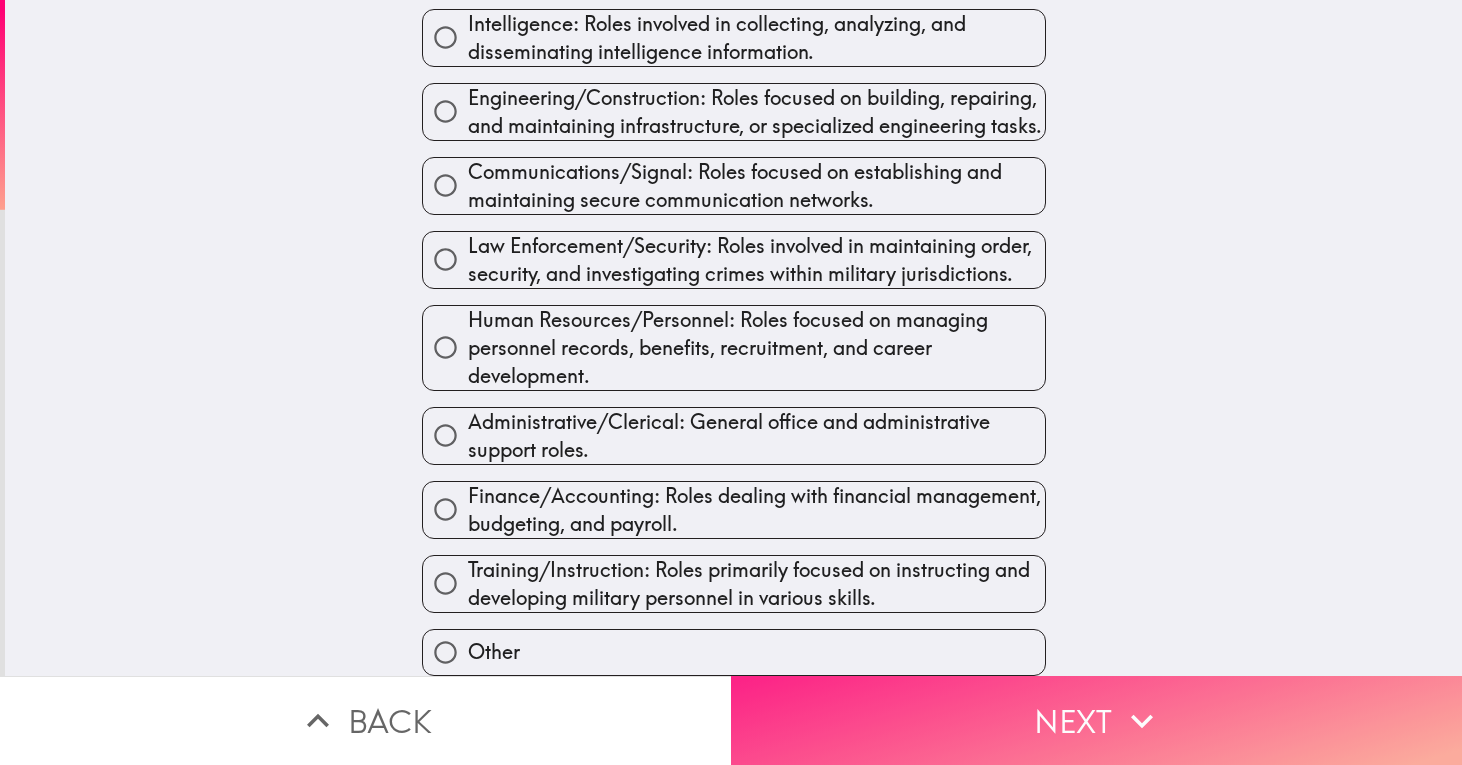 click on "Next" at bounding box center (1096, 720) 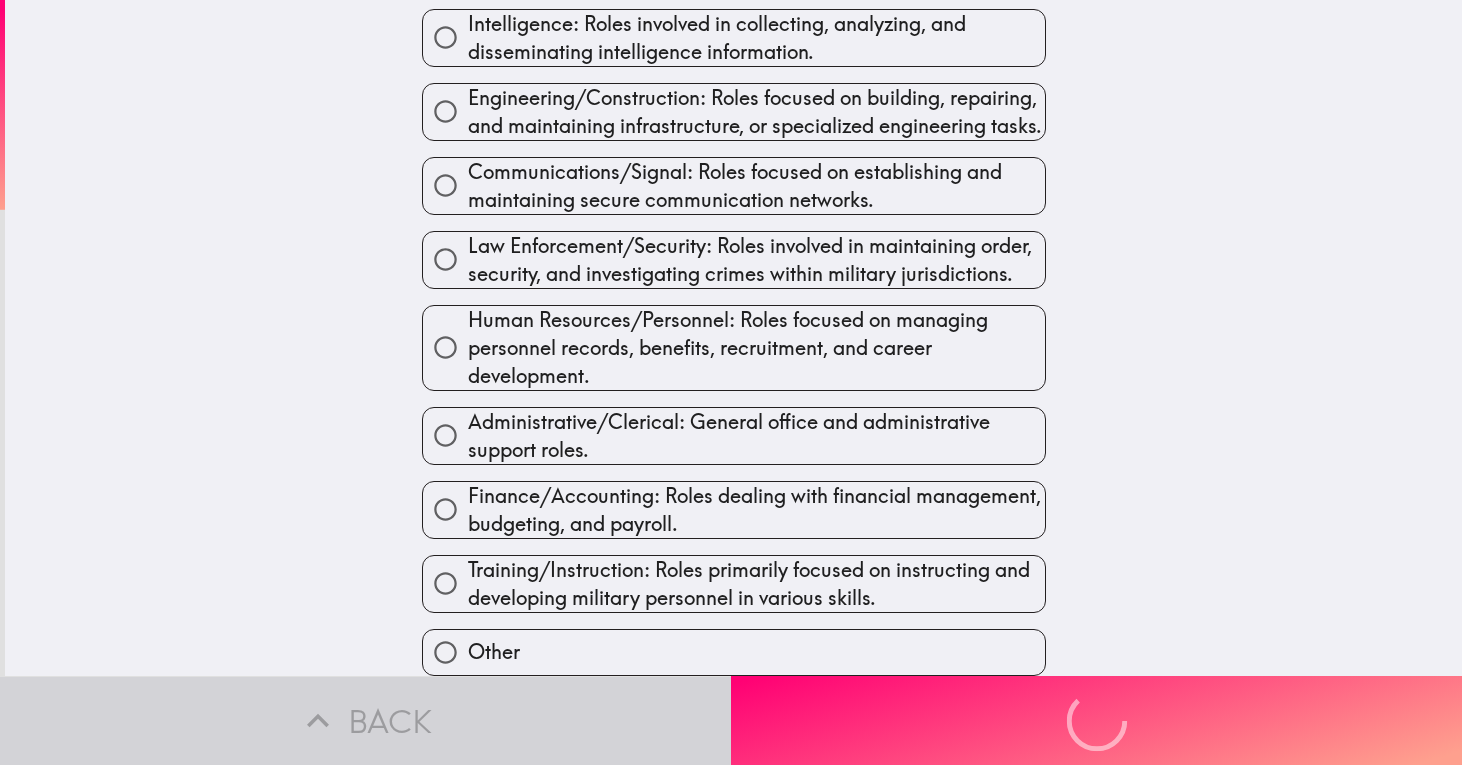 scroll, scrollTop: 0, scrollLeft: 0, axis: both 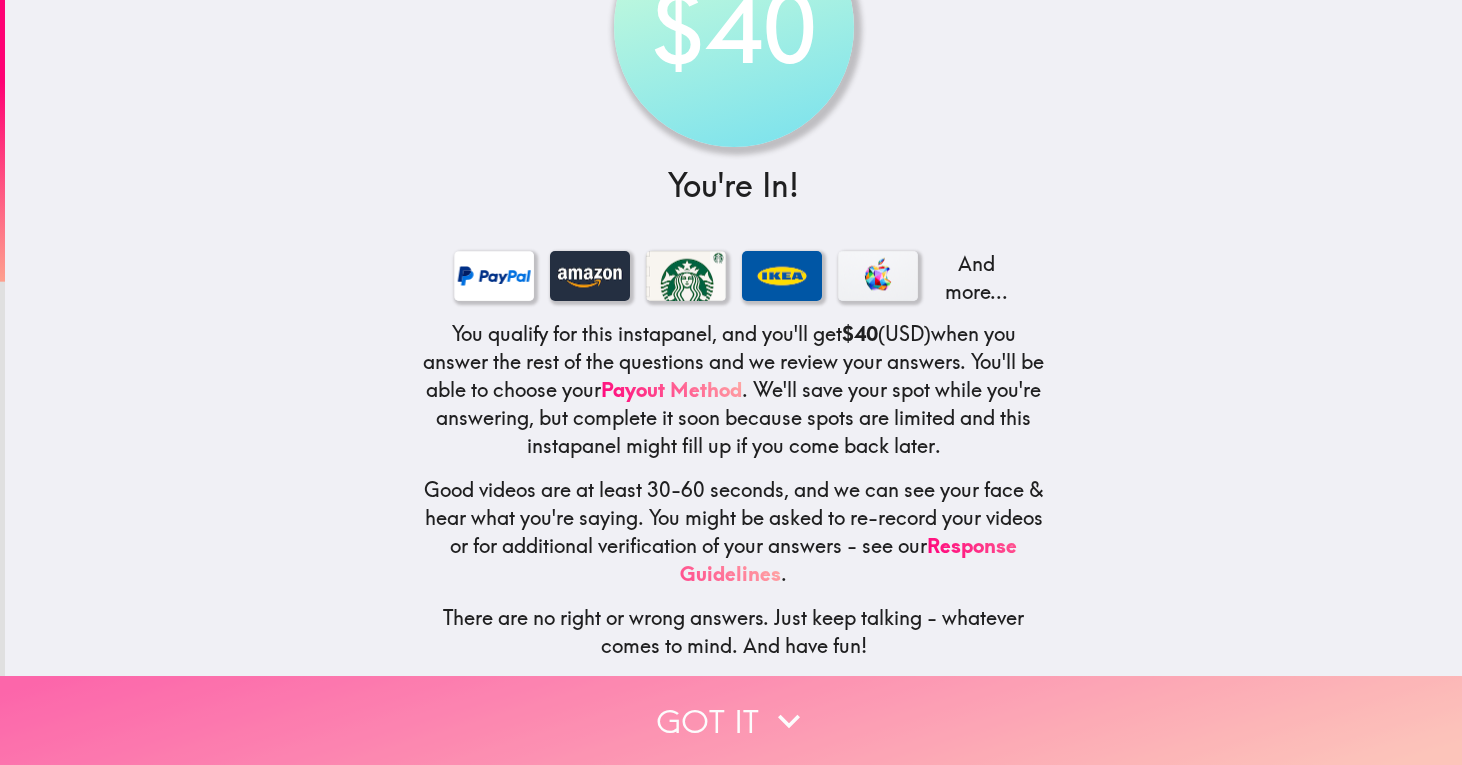 click on "Got it" at bounding box center (731, 720) 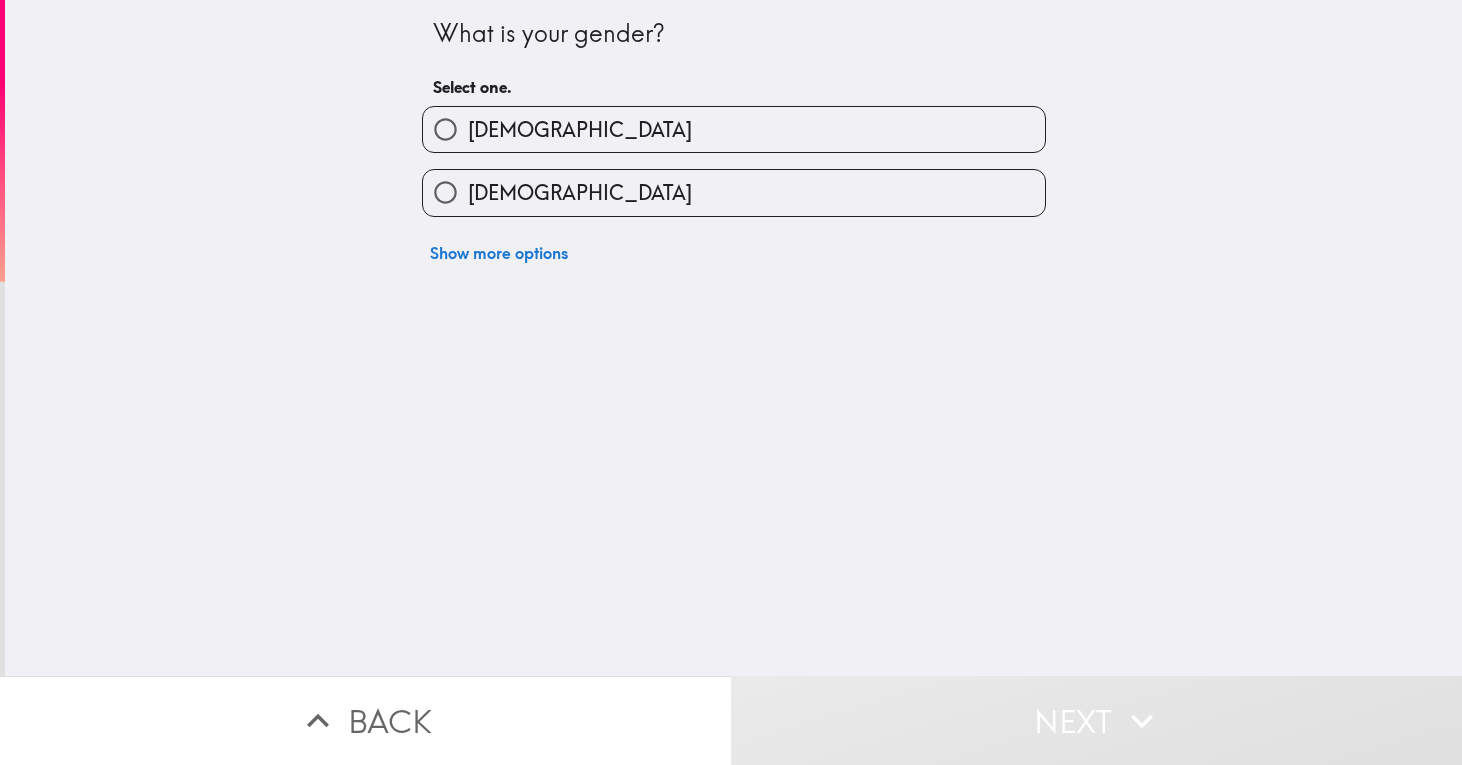 click on "[DEMOGRAPHIC_DATA]" at bounding box center (734, 129) 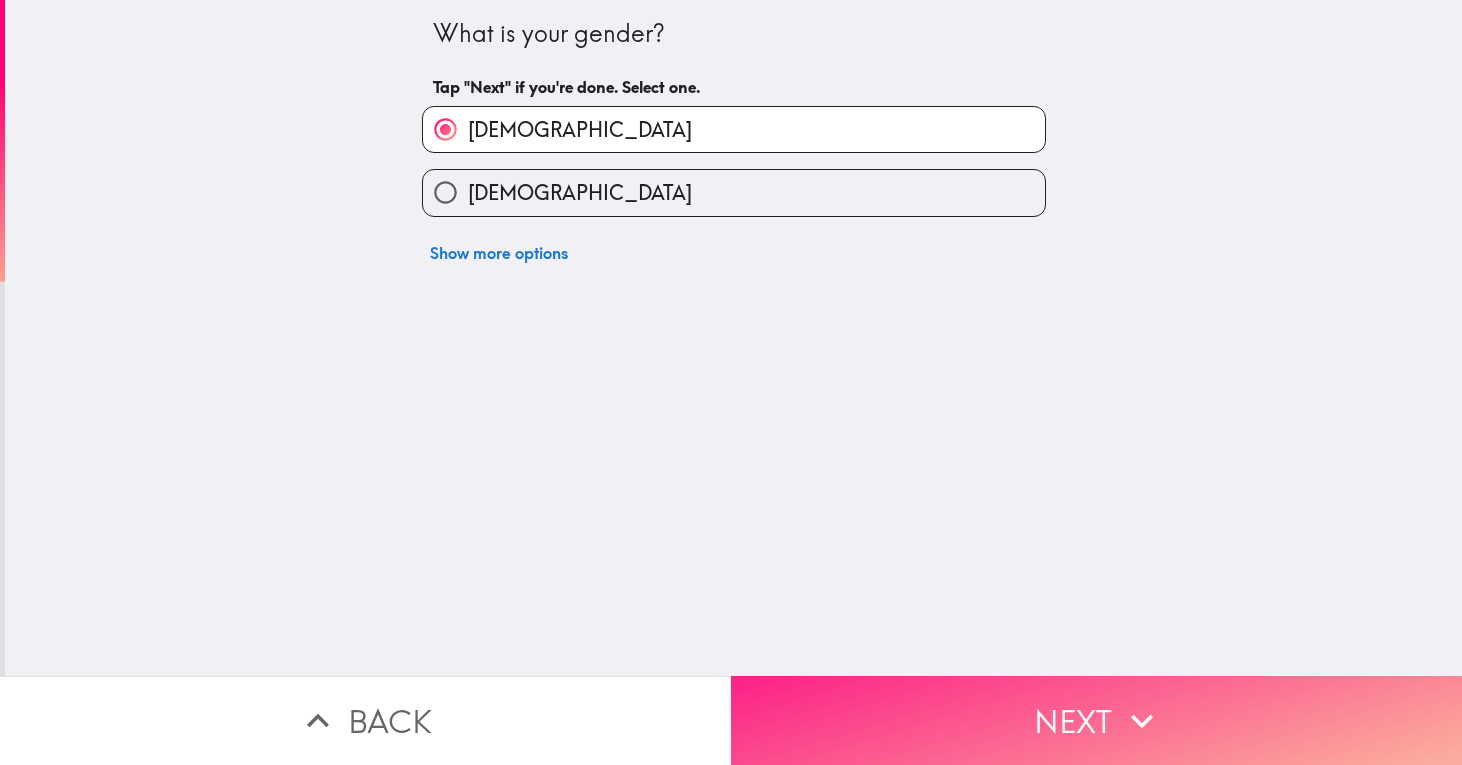 click on "Next" at bounding box center [1096, 720] 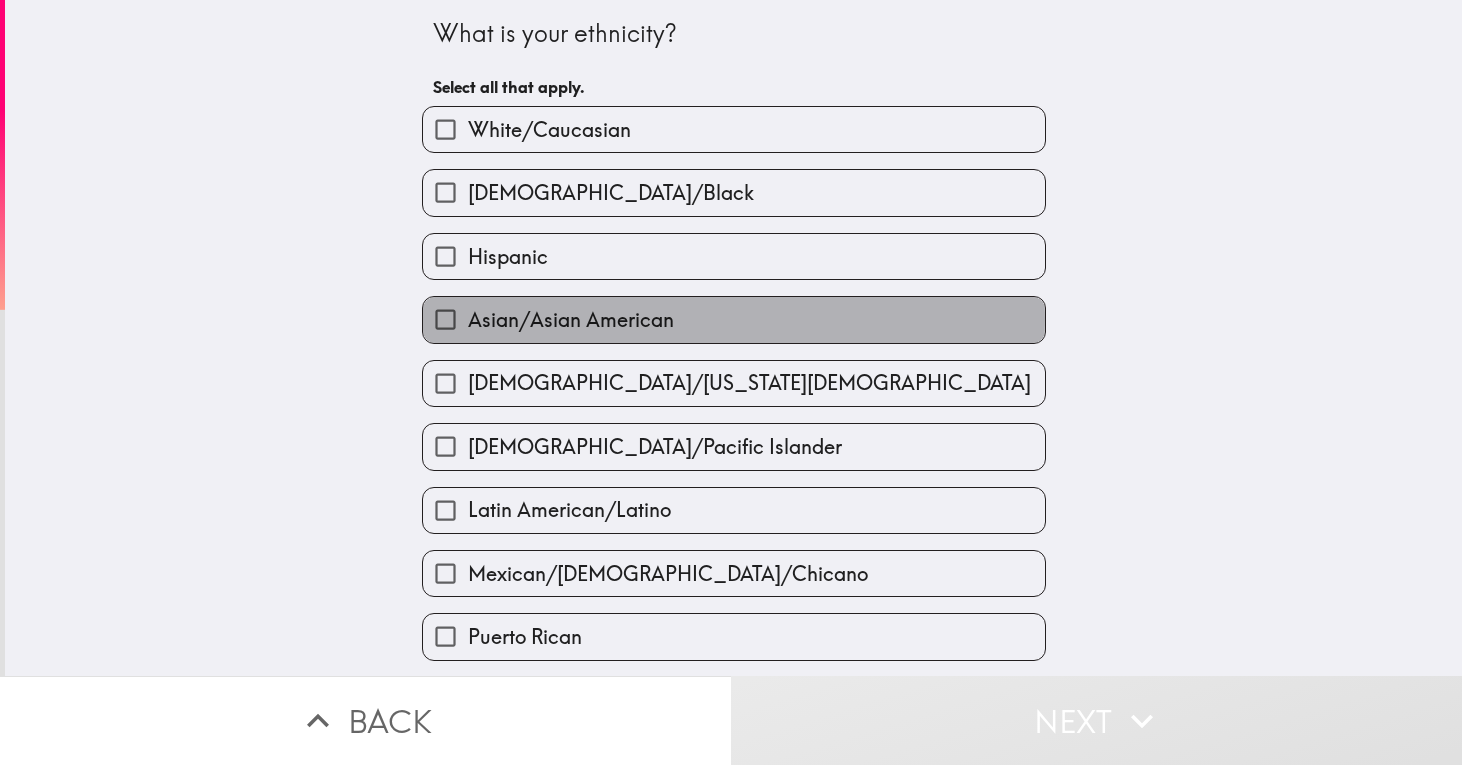 click on "Asian/Asian American" at bounding box center [571, 320] 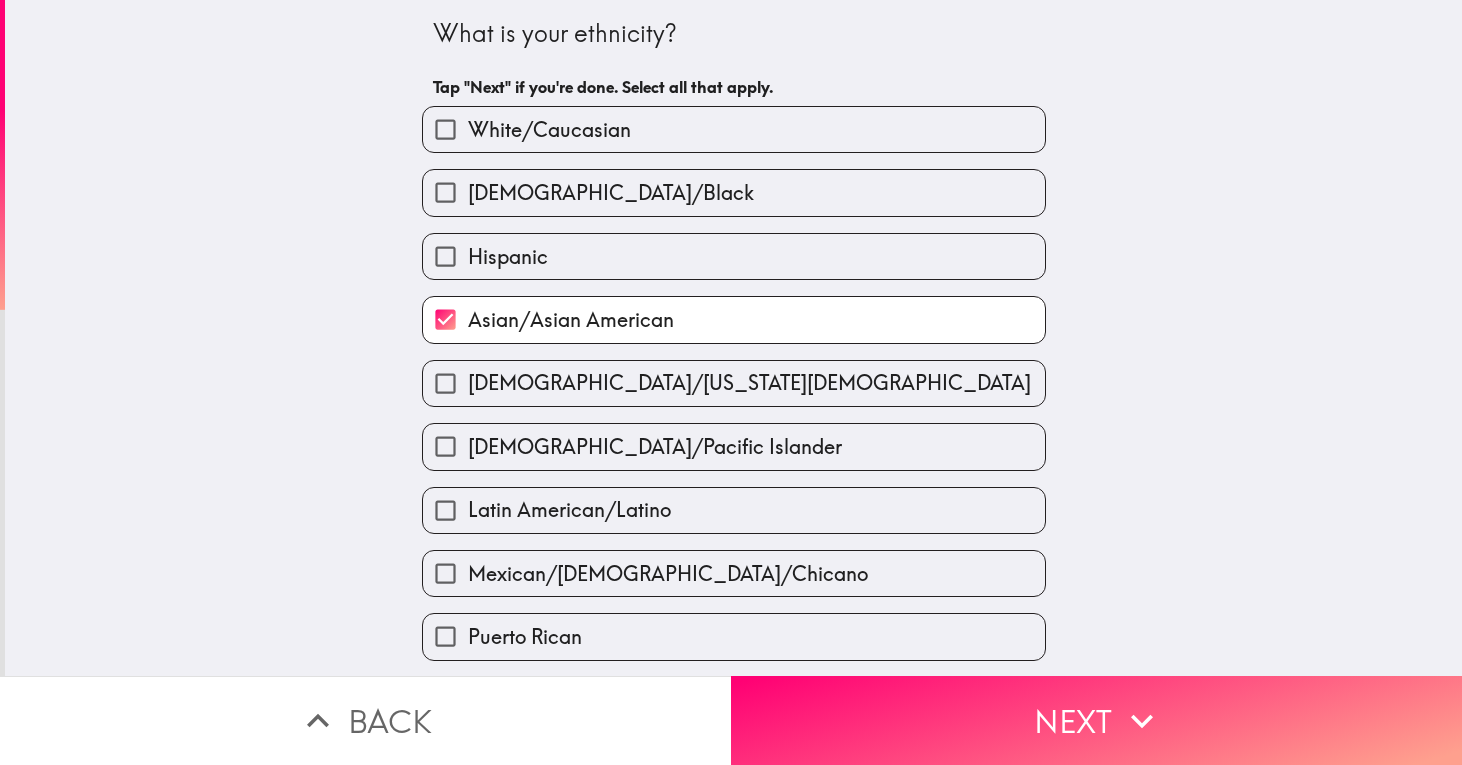 click on "White/Caucasian" at bounding box center [549, 130] 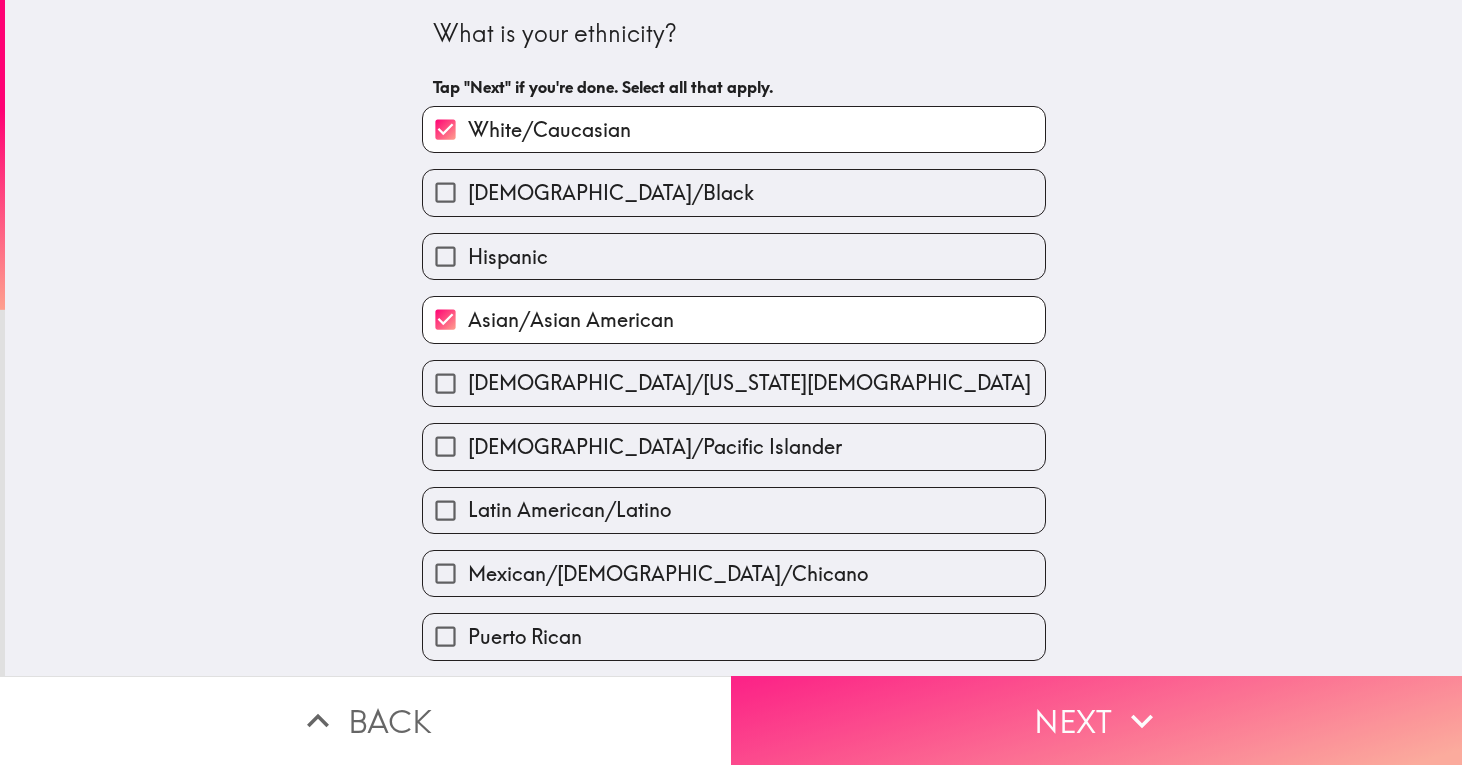 click on "Next" at bounding box center (1096, 720) 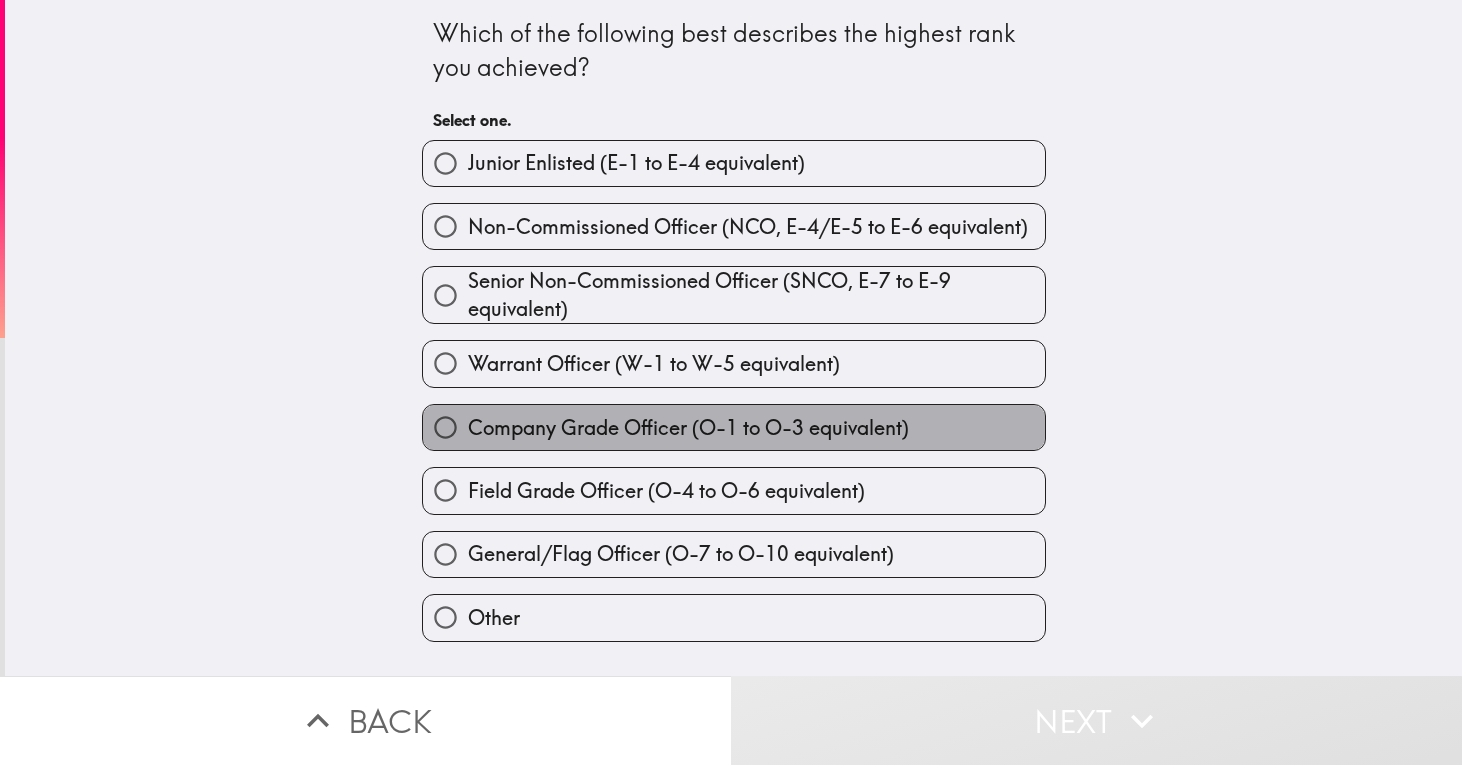 click on "Company Grade Officer (O-1 to O-3 equivalent)" at bounding box center (688, 428) 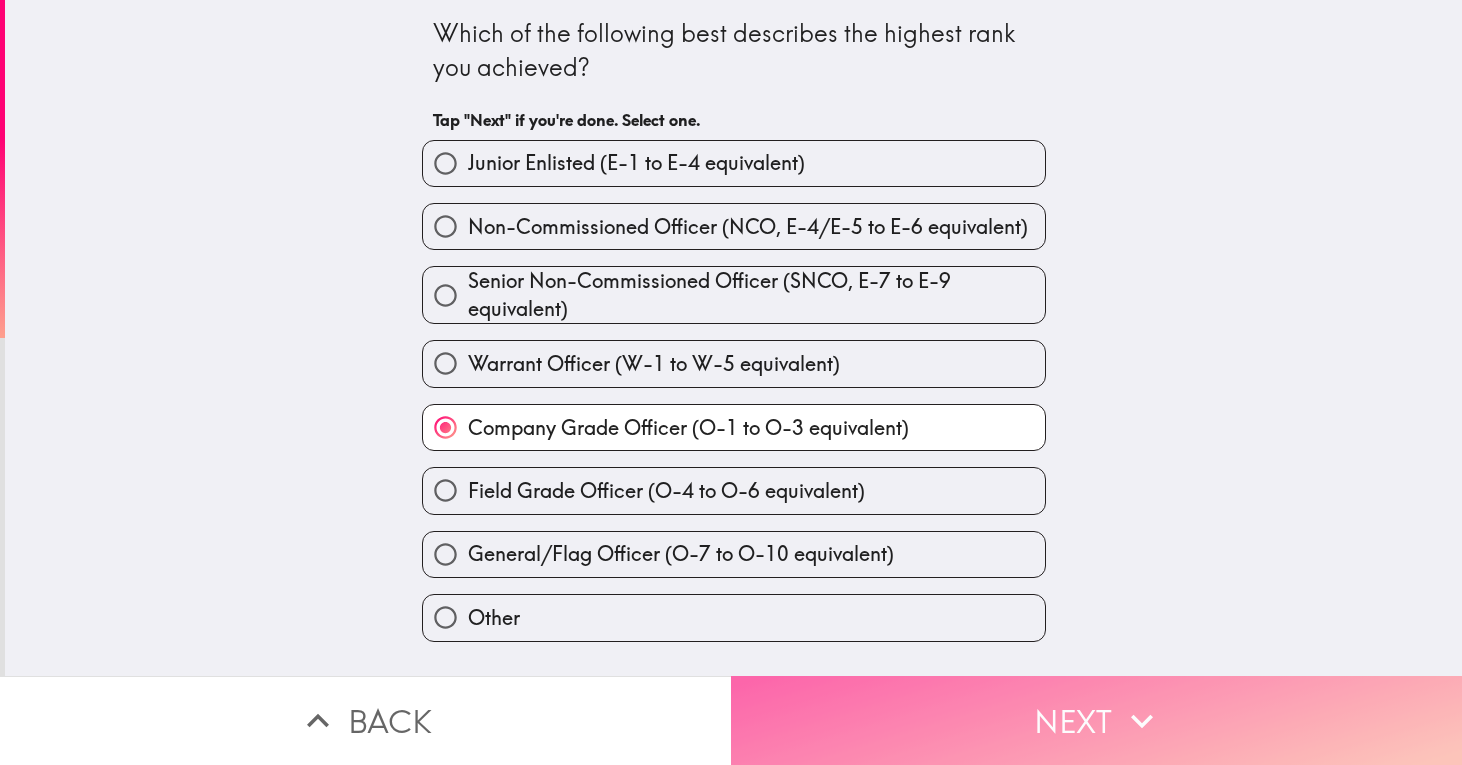click on "Next" at bounding box center (1096, 720) 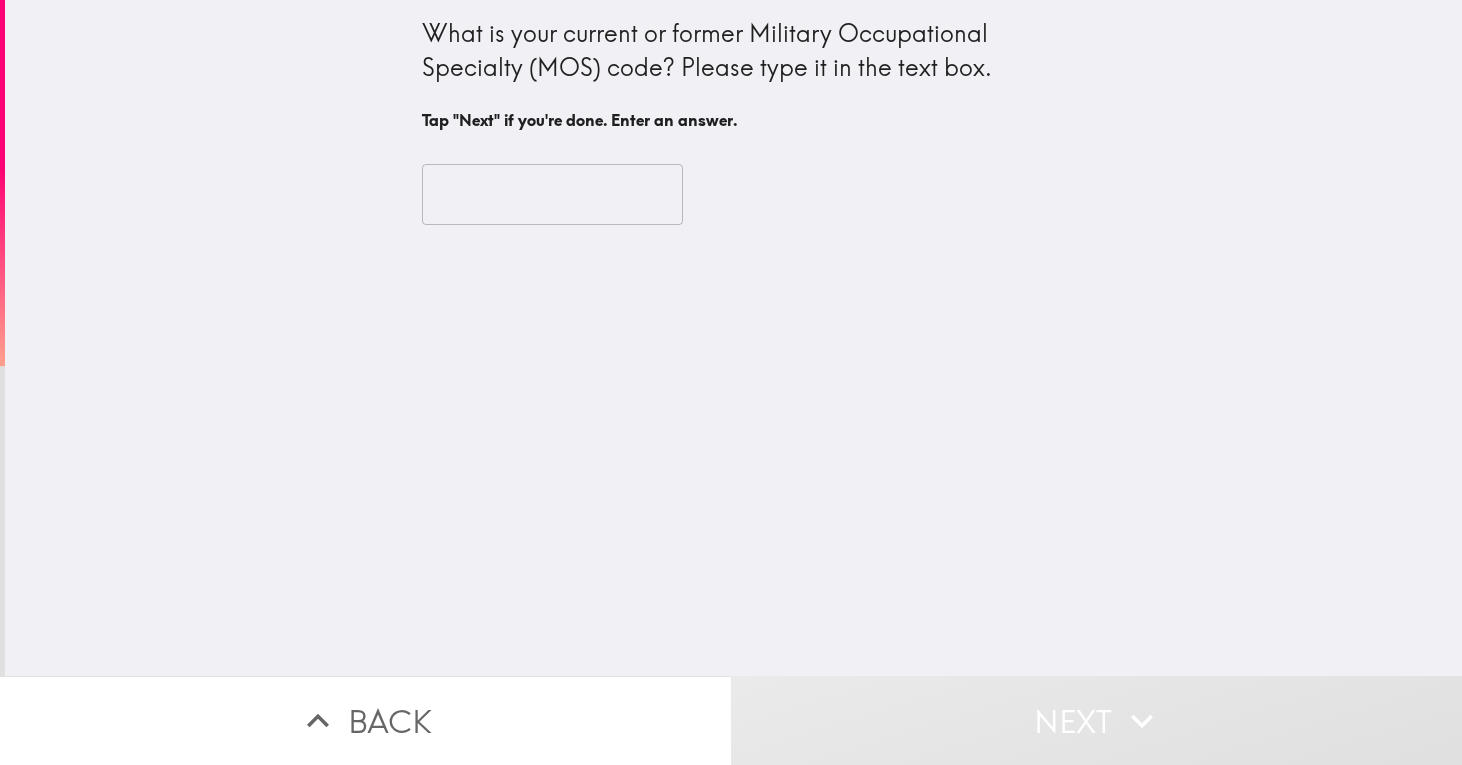 click at bounding box center [552, 195] 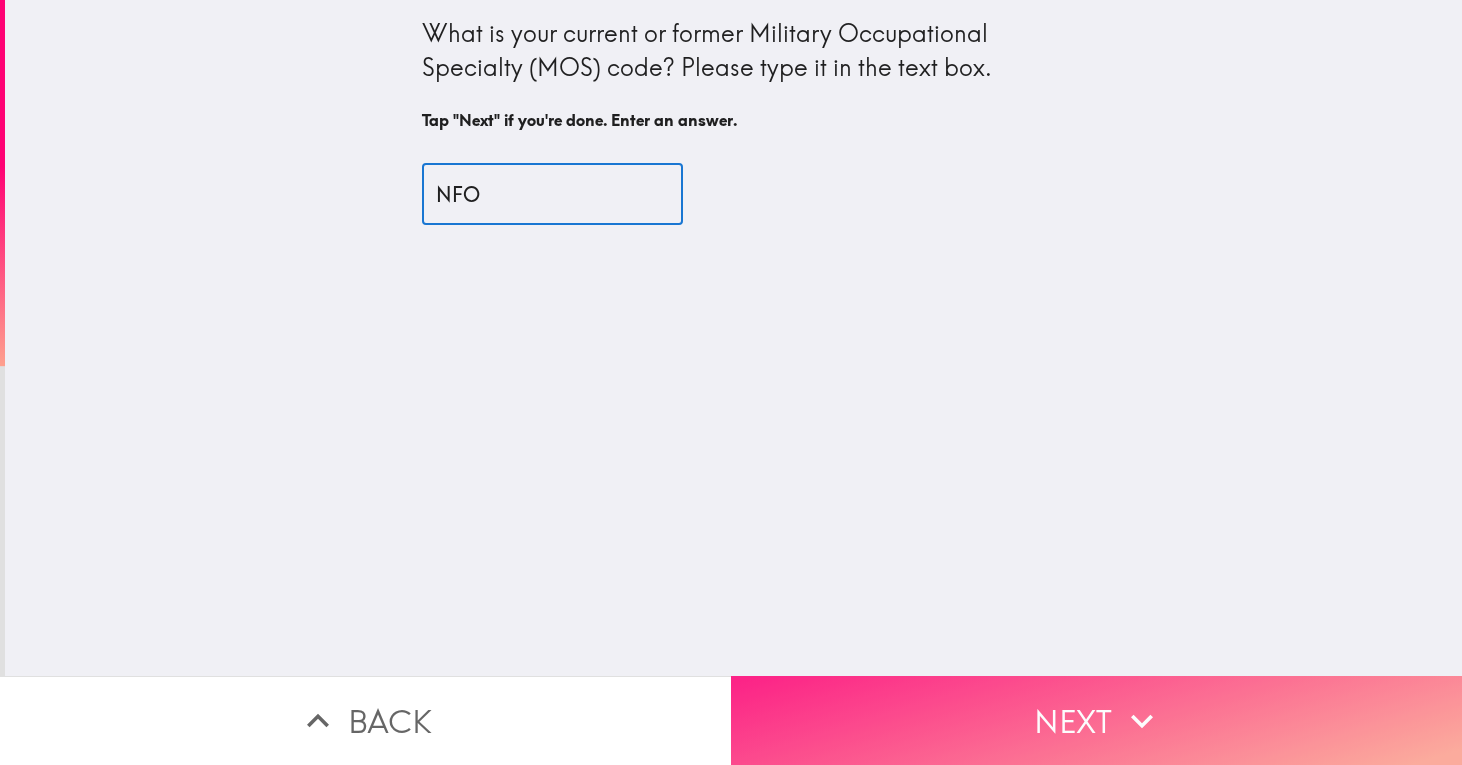type on "NFO" 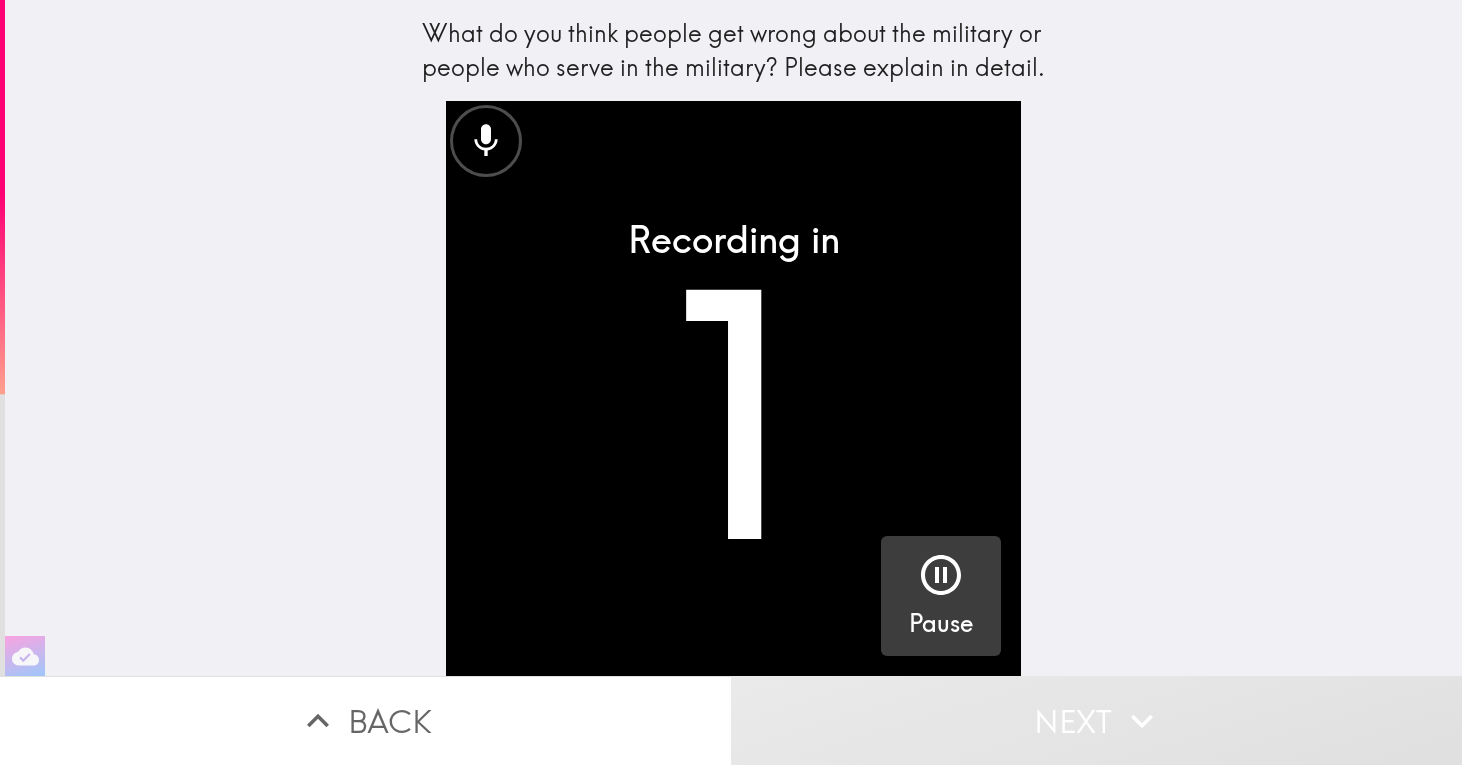 click 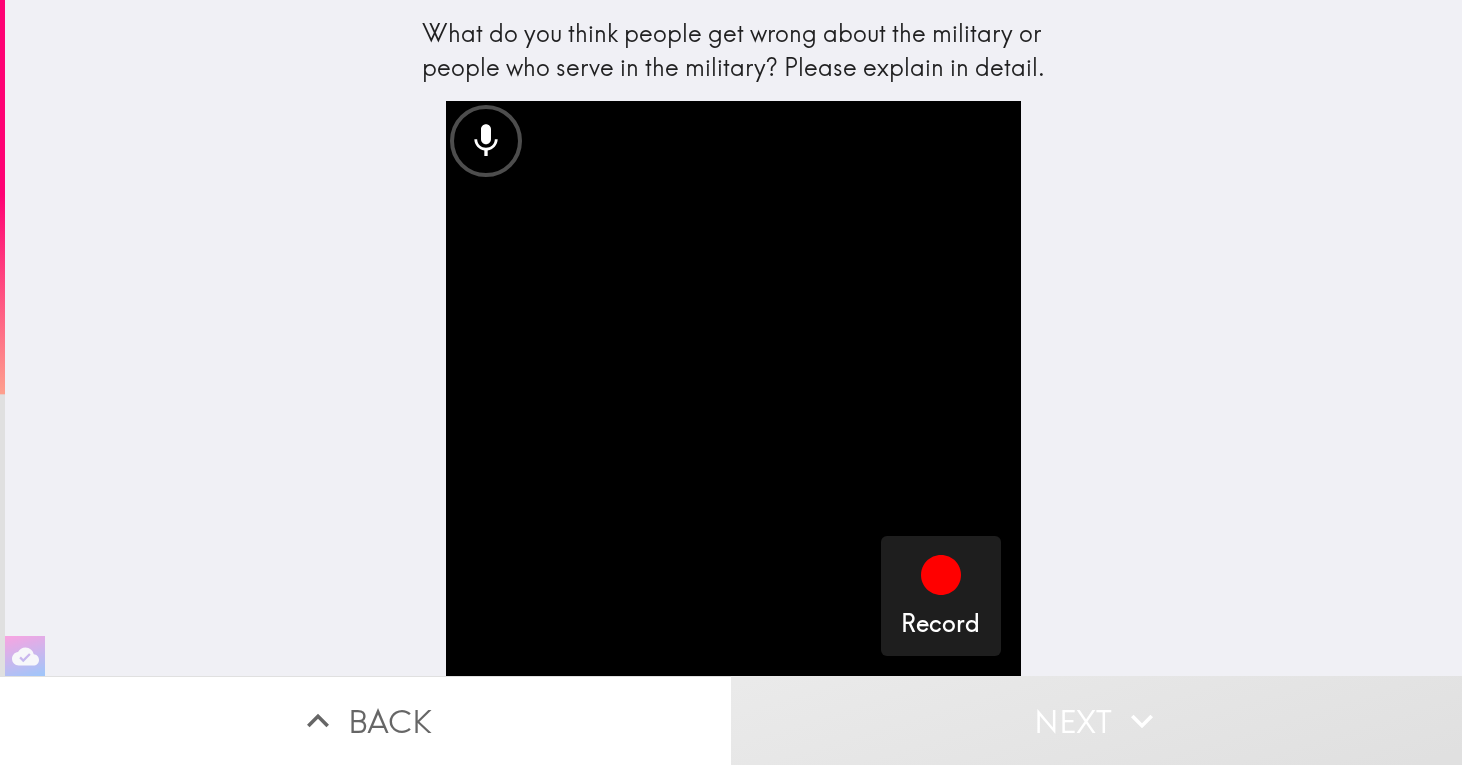 drag, startPoint x: 953, startPoint y: 588, endPoint x: 1153, endPoint y: 524, distance: 209.99048 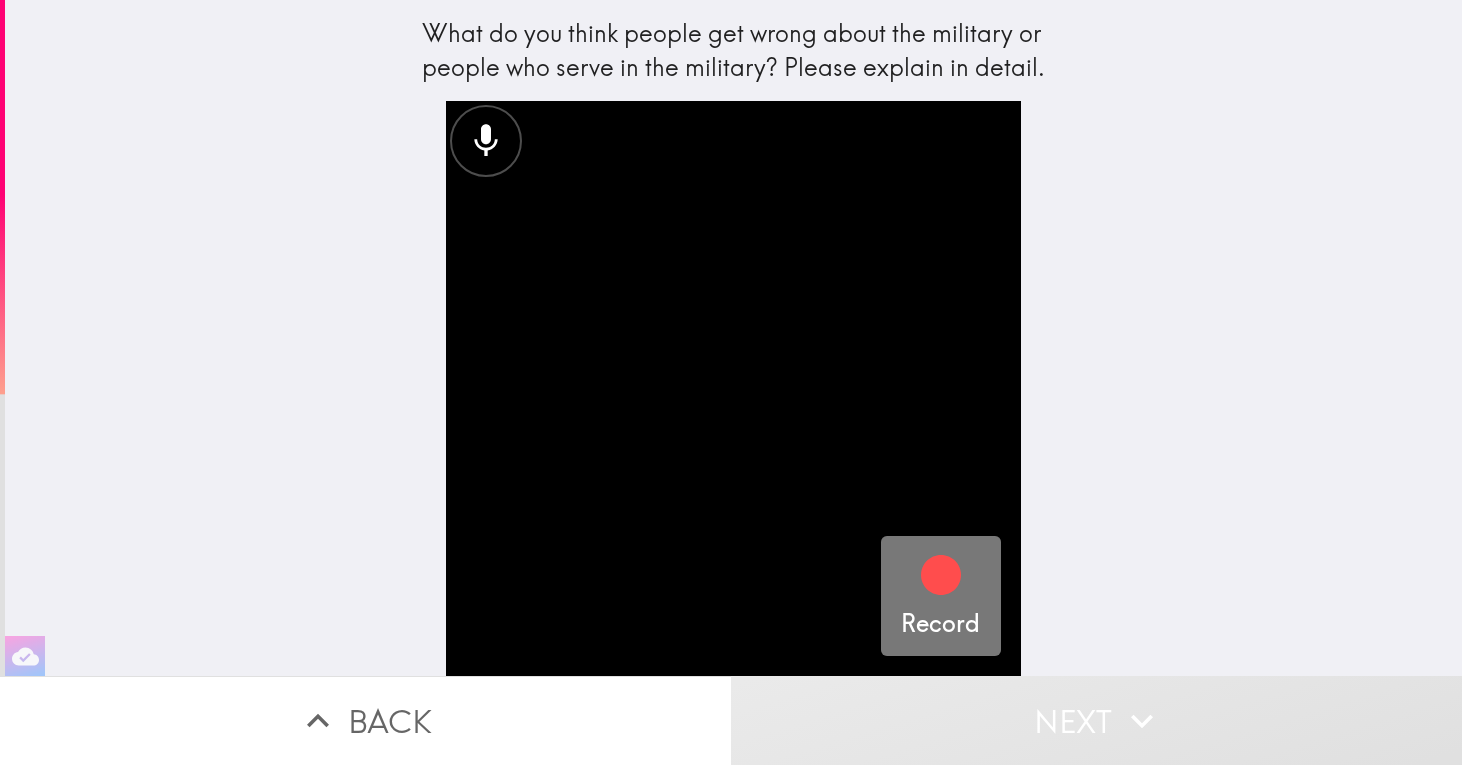 click on "Record" at bounding box center (940, 596) 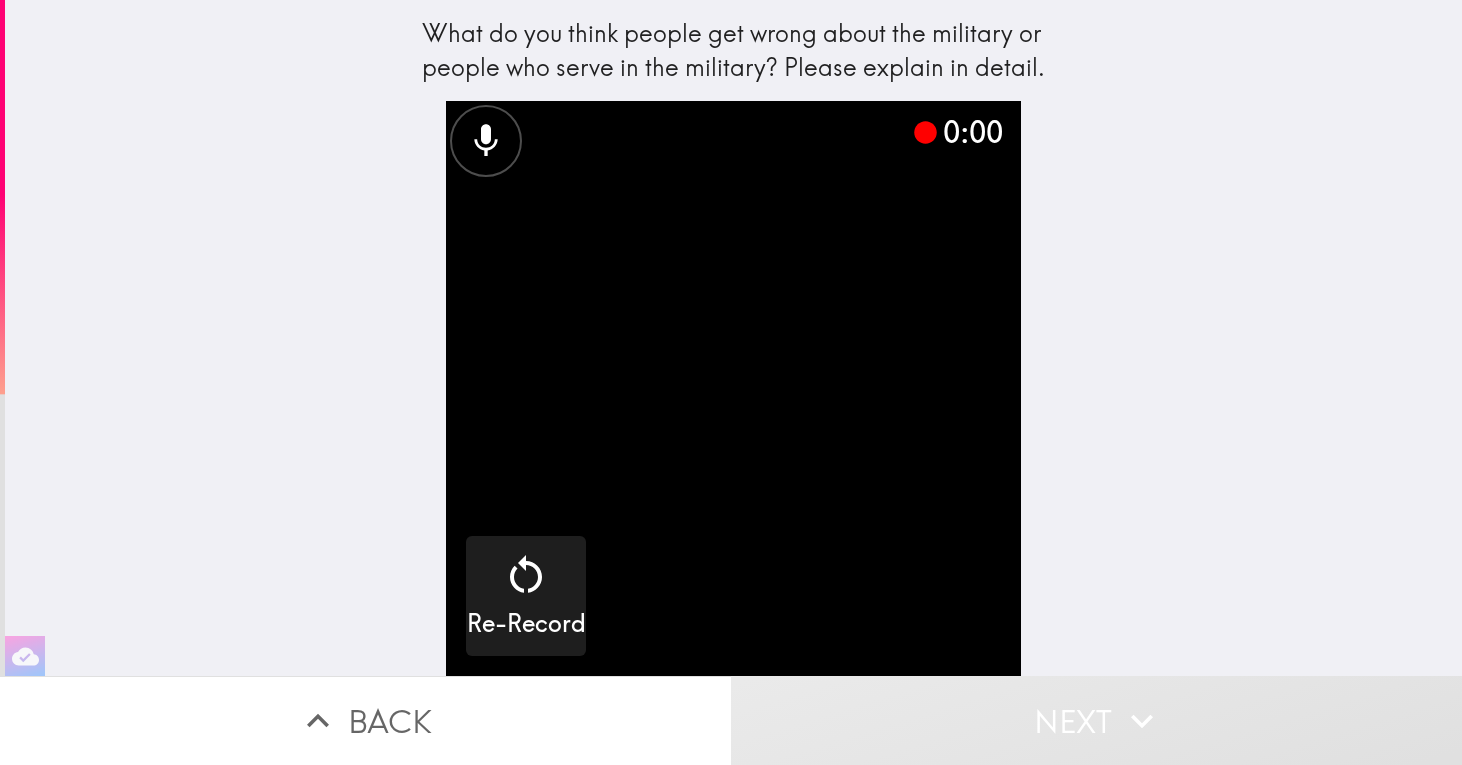 click 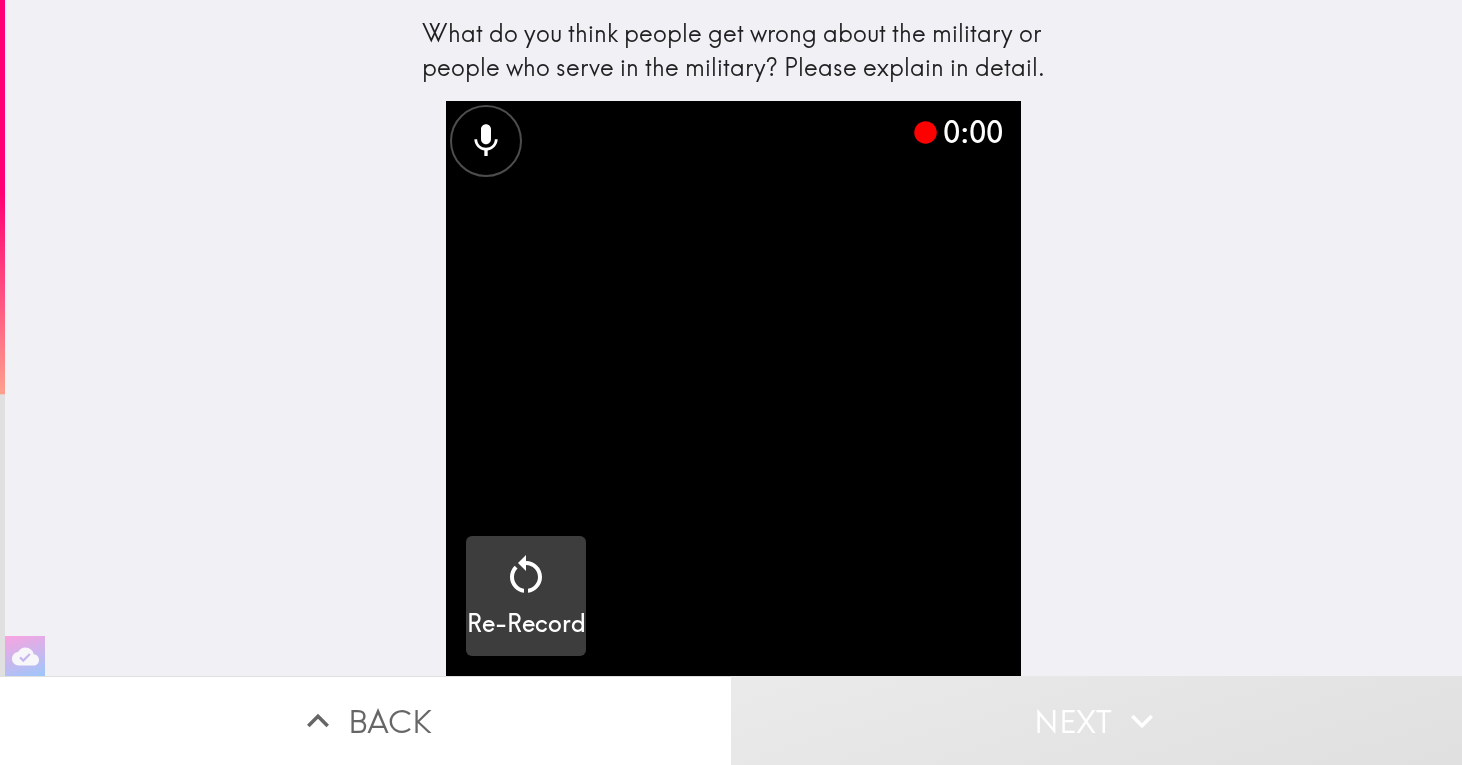 click at bounding box center (526, 579) 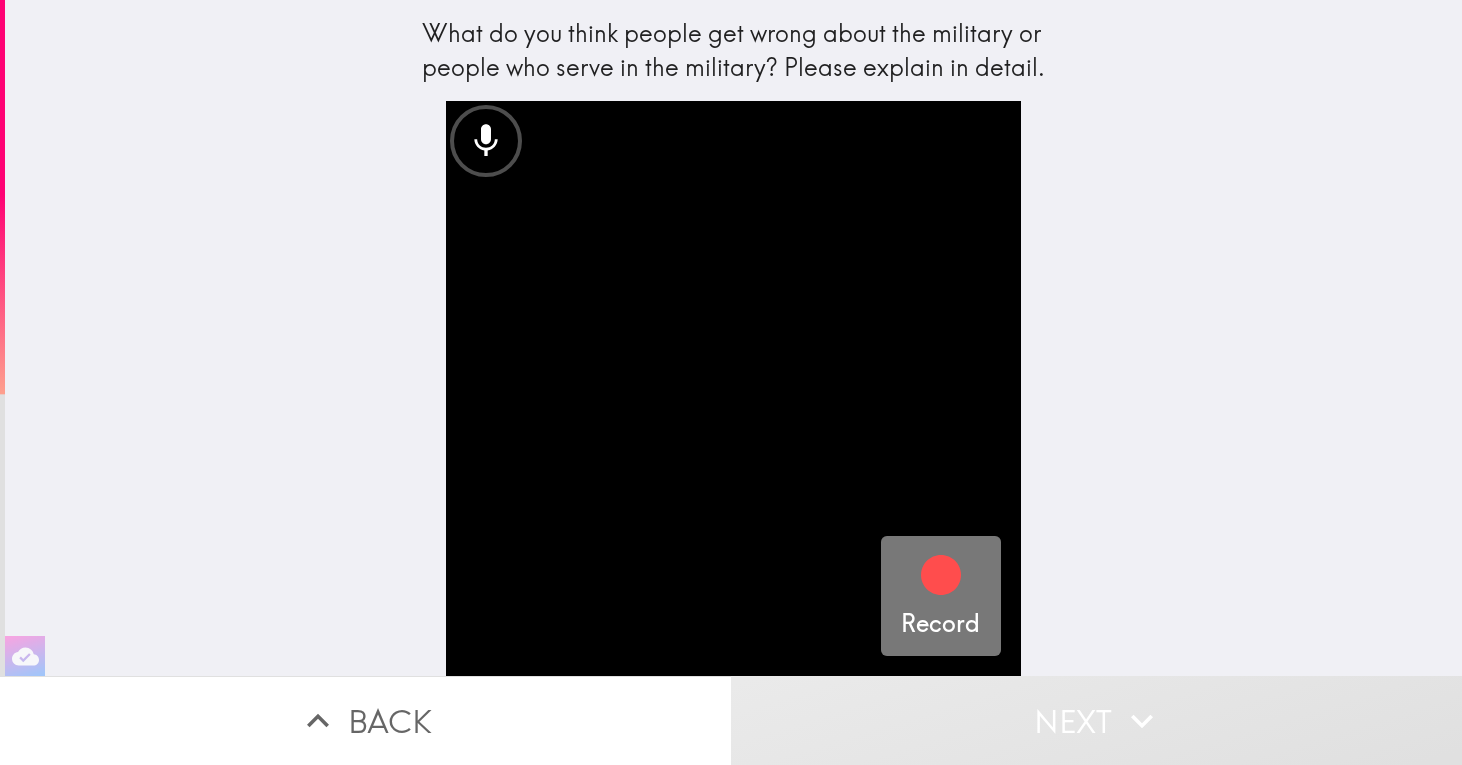 click 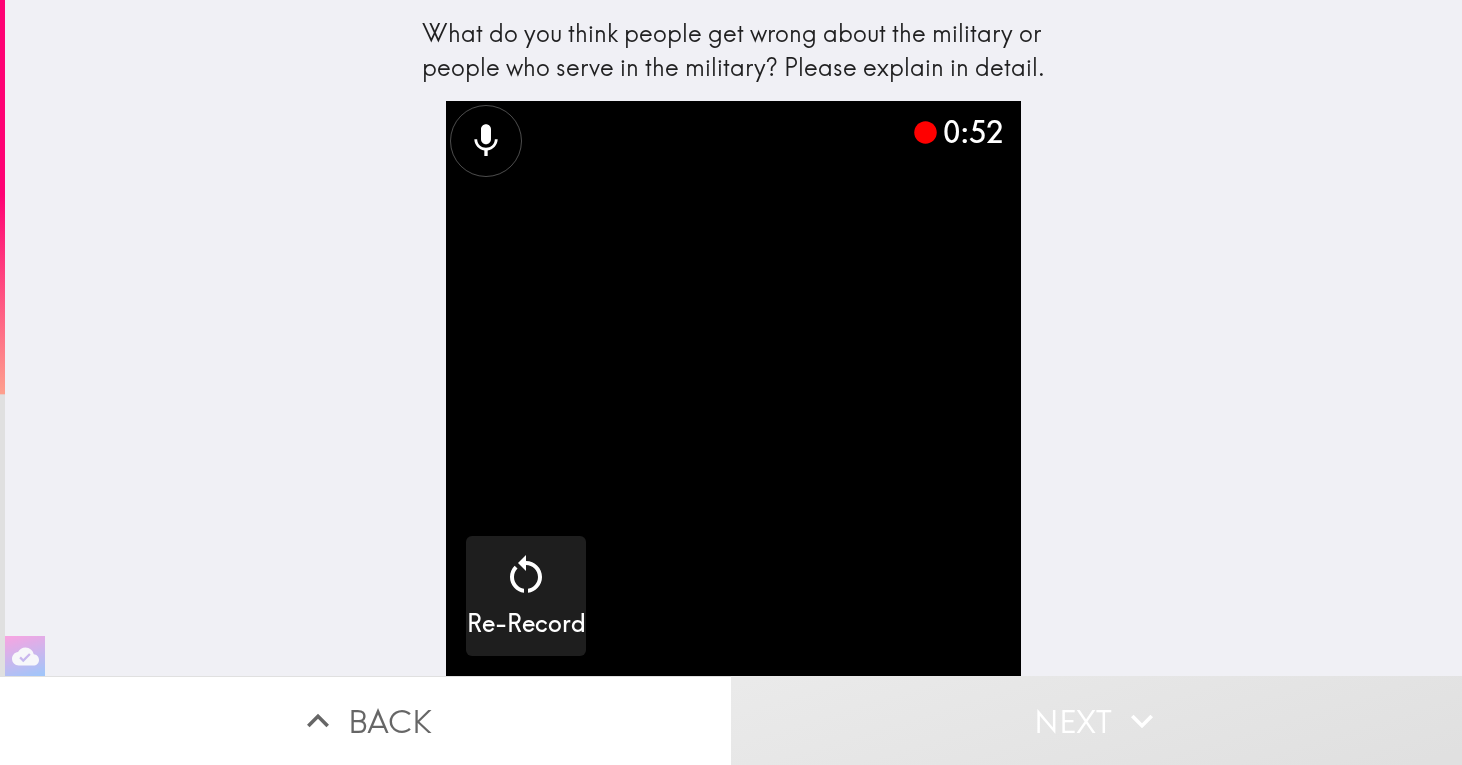 click at bounding box center (733, 388) 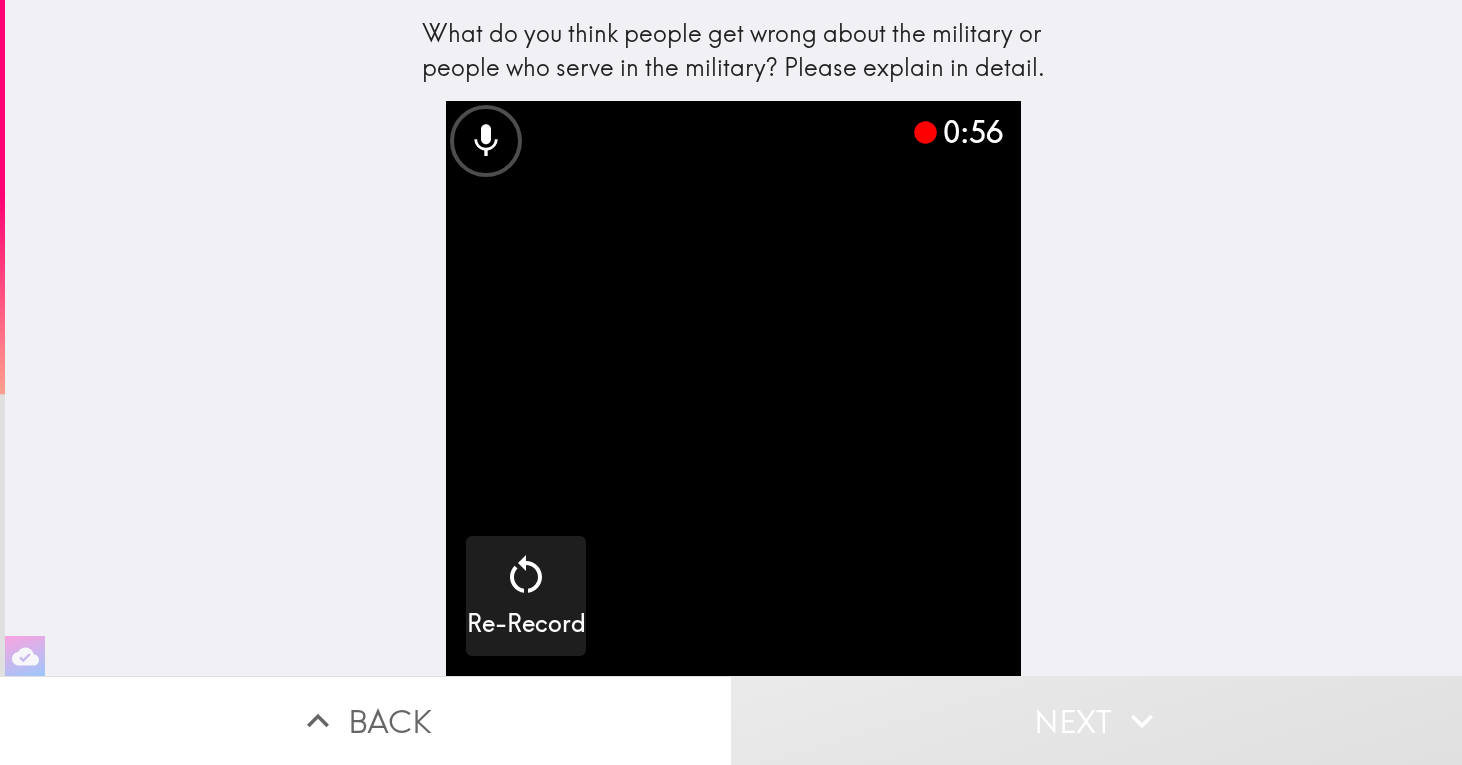 click 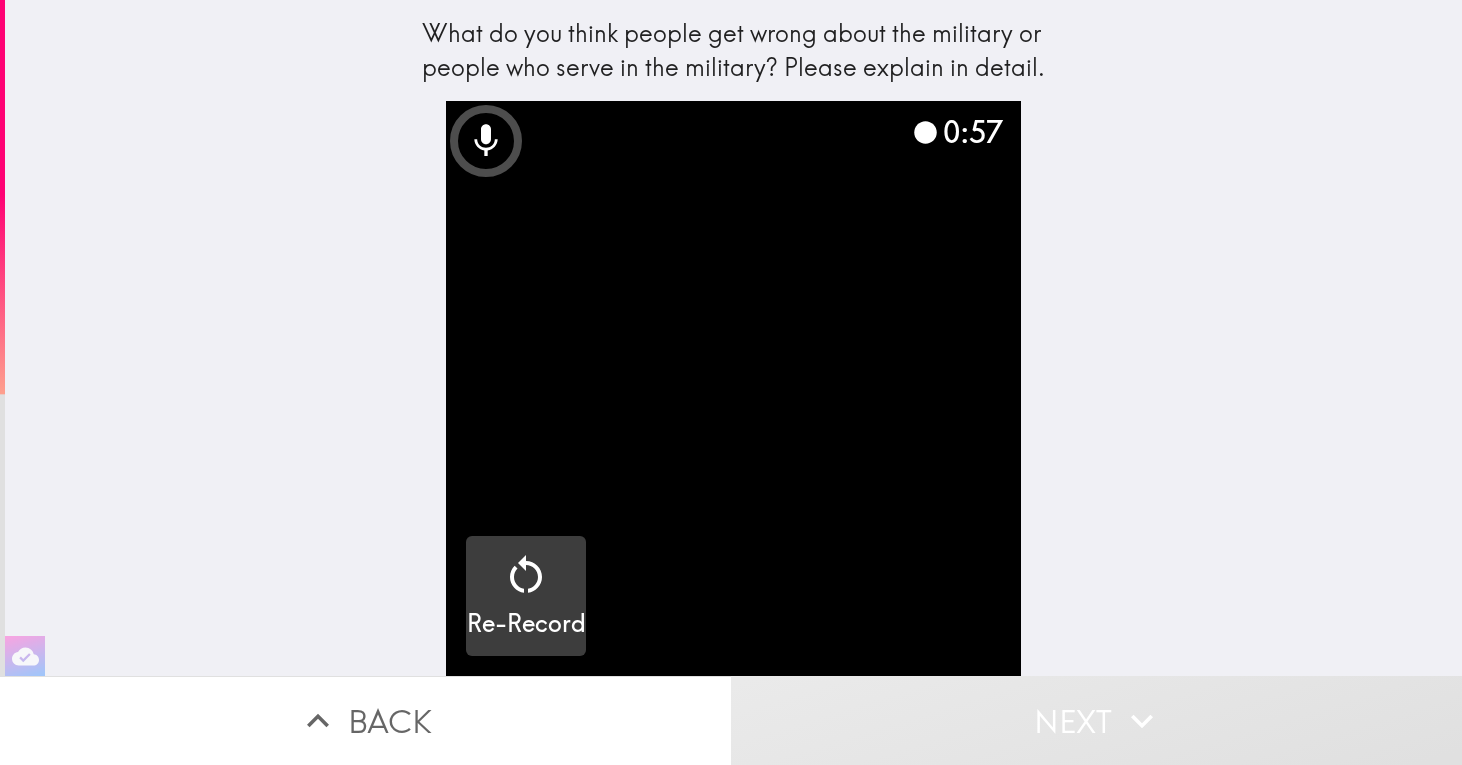 click on "Re-Record" at bounding box center [526, 624] 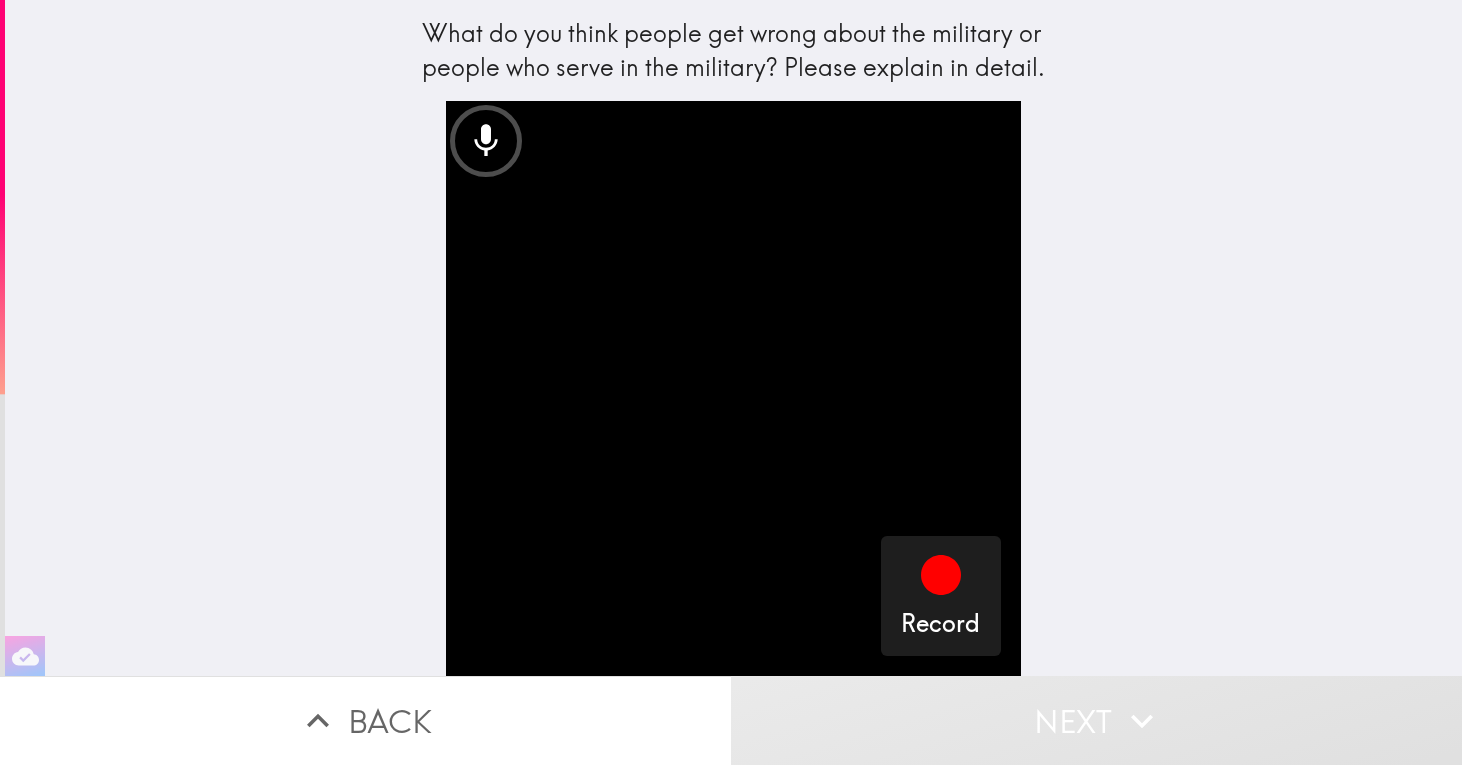 click on "Next" at bounding box center [1096, 720] 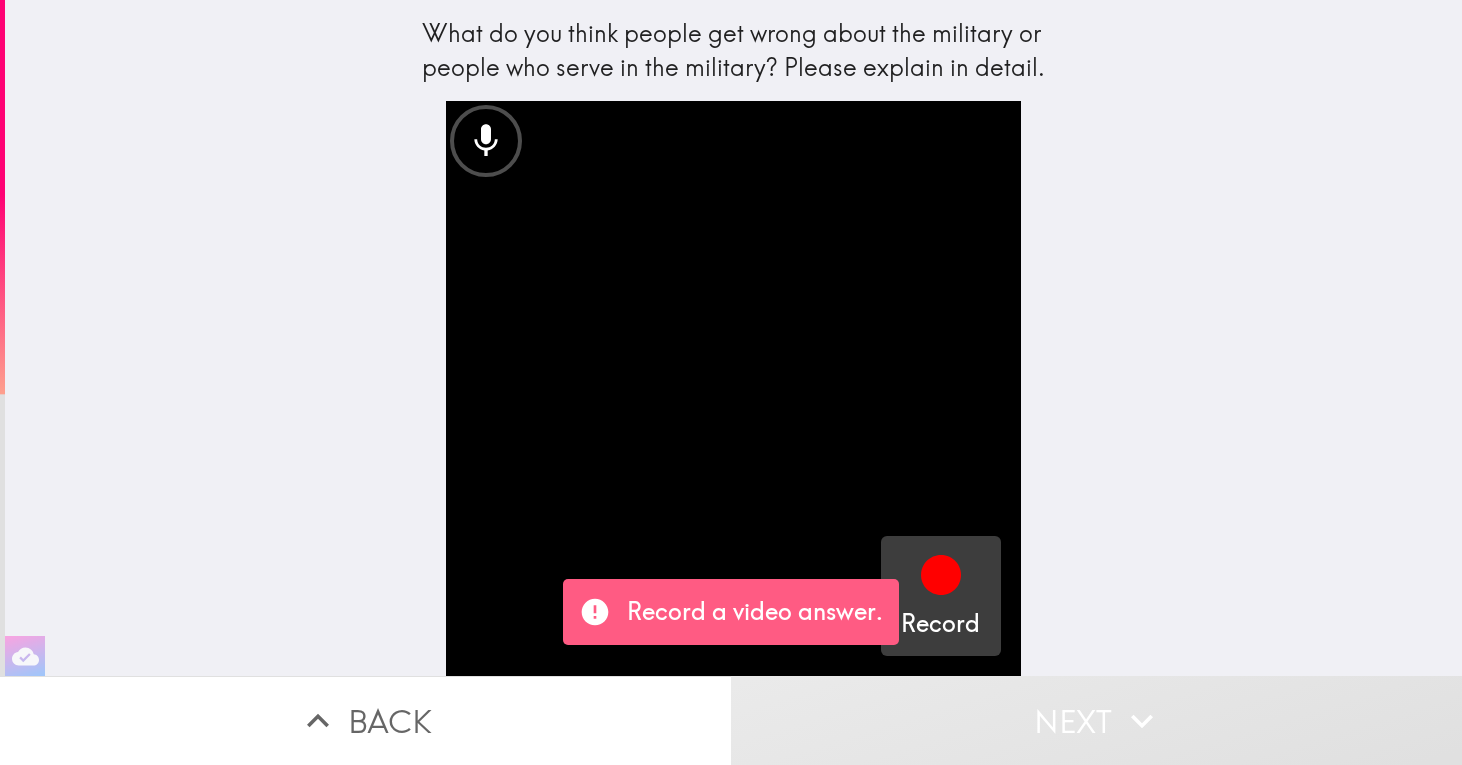 click 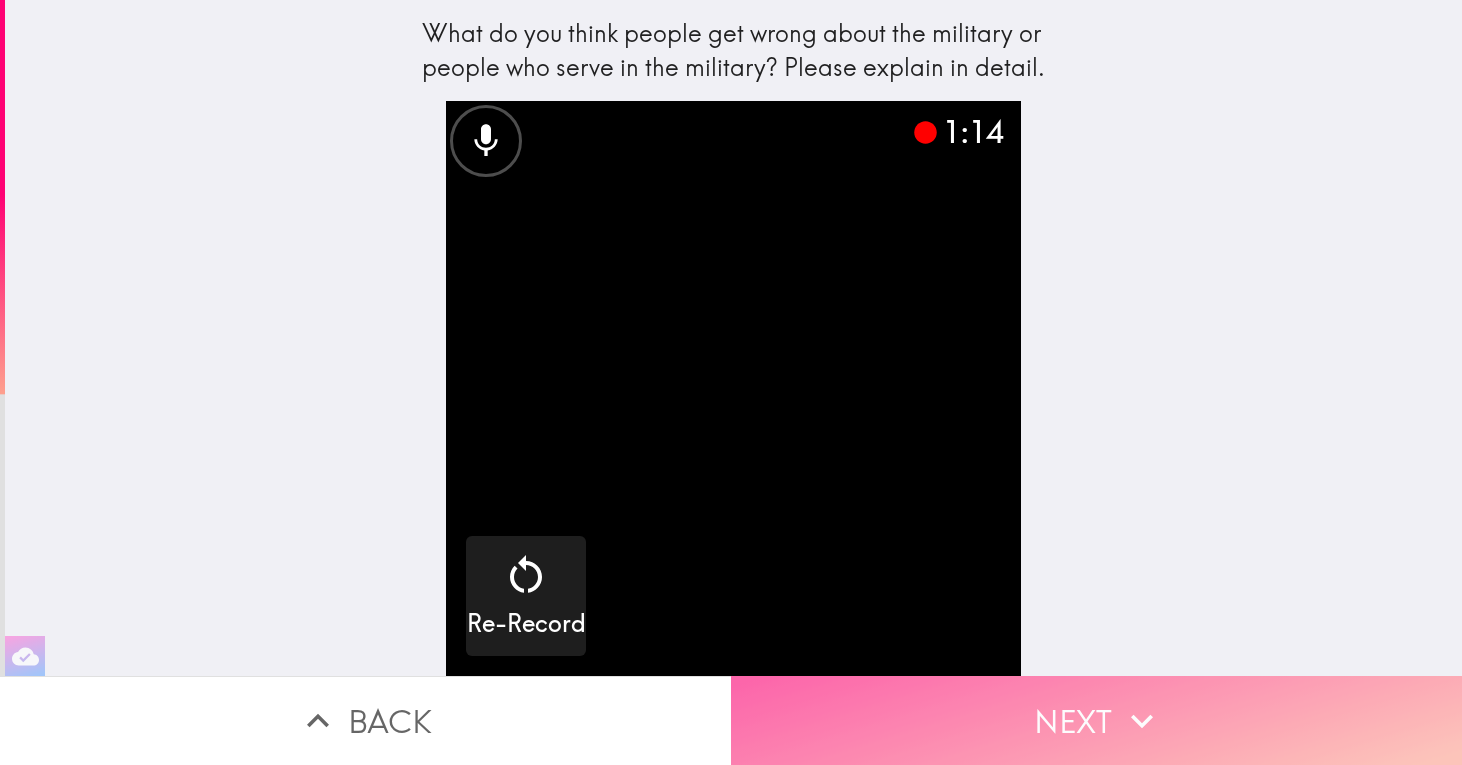 click on "Next" at bounding box center [1096, 720] 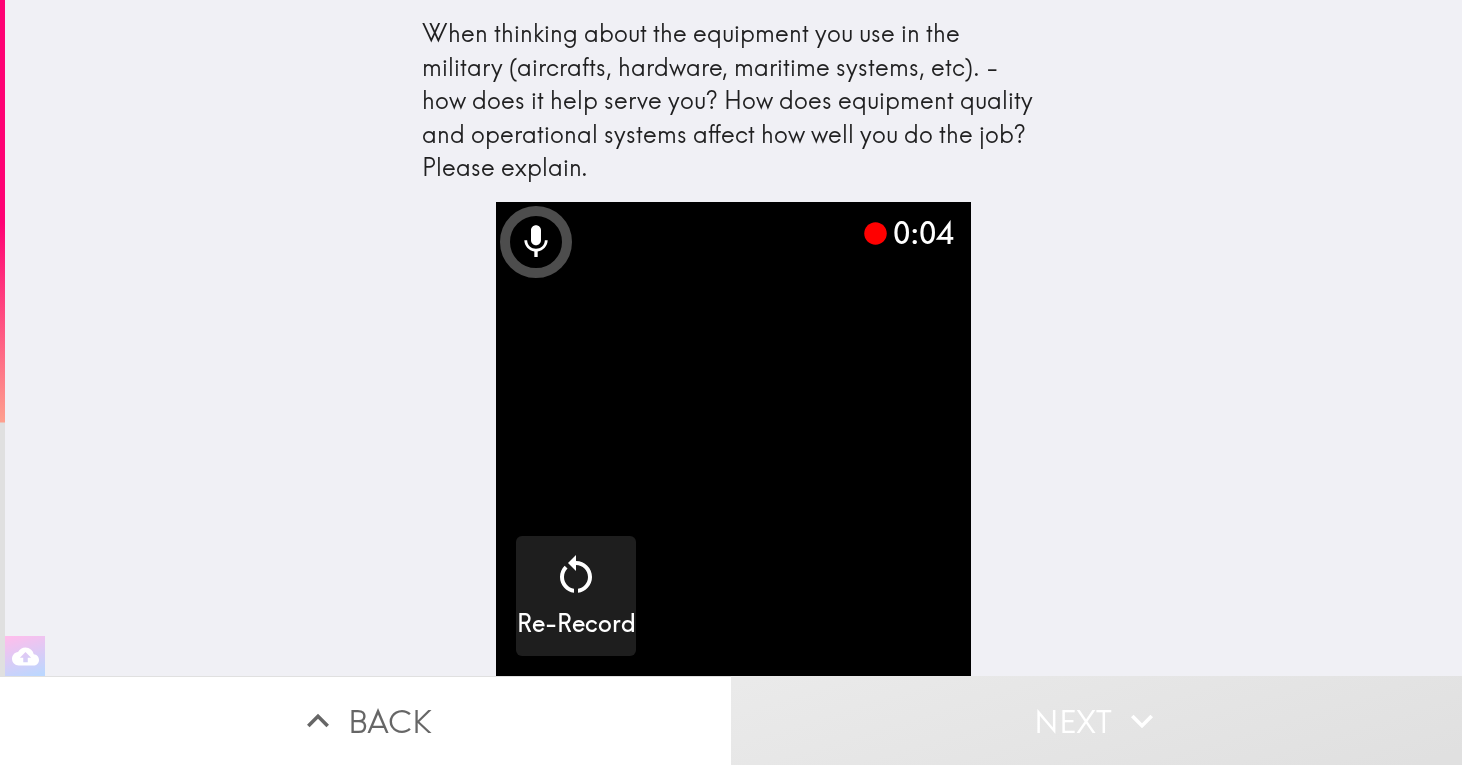 click 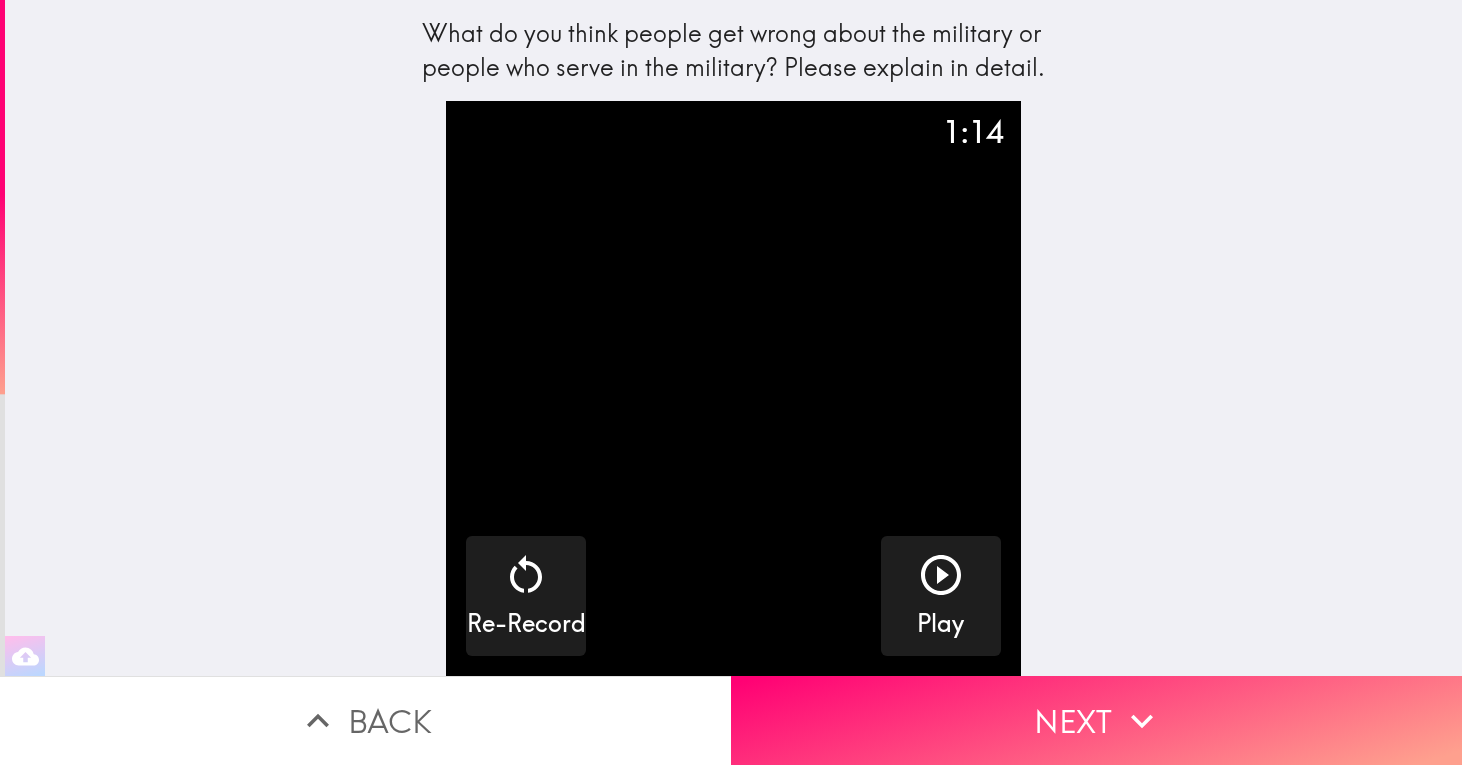 click on "Back" at bounding box center (365, 720) 